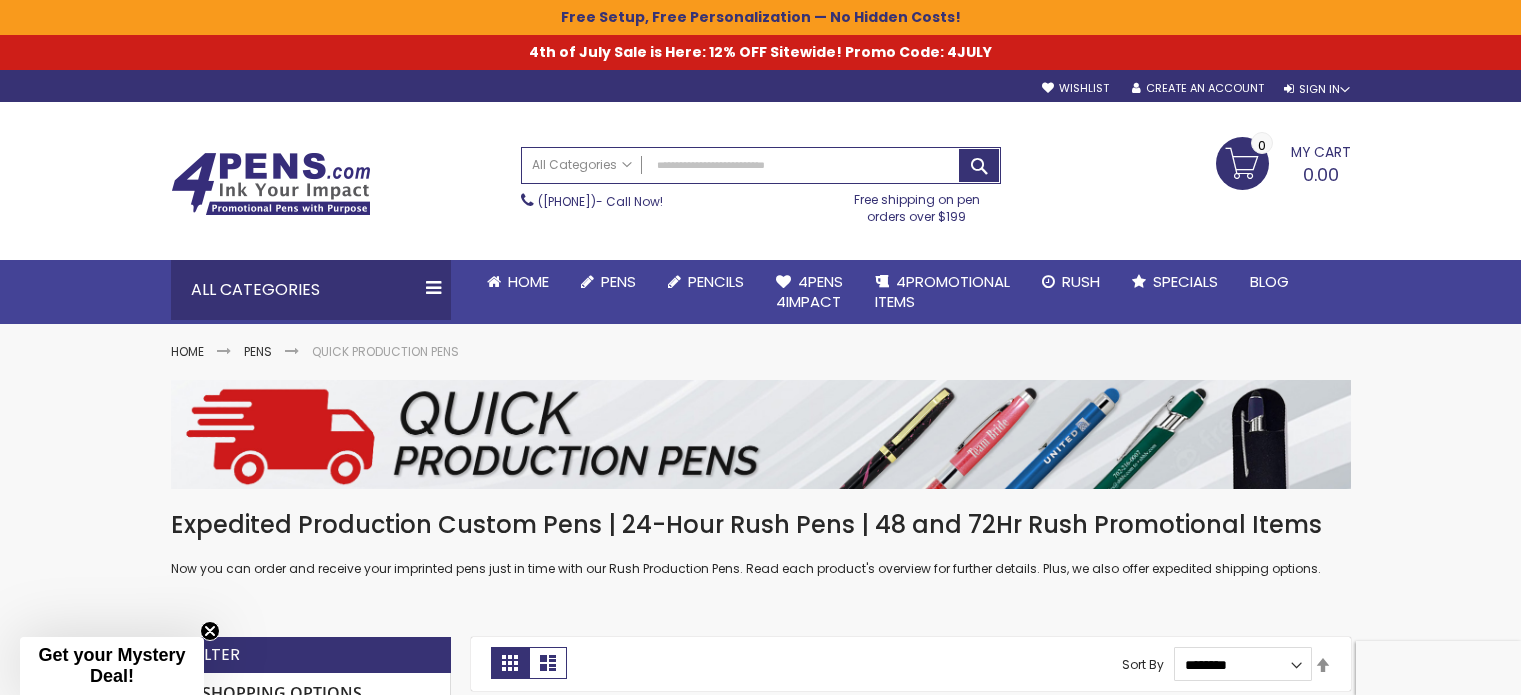 scroll, scrollTop: 0, scrollLeft: 0, axis: both 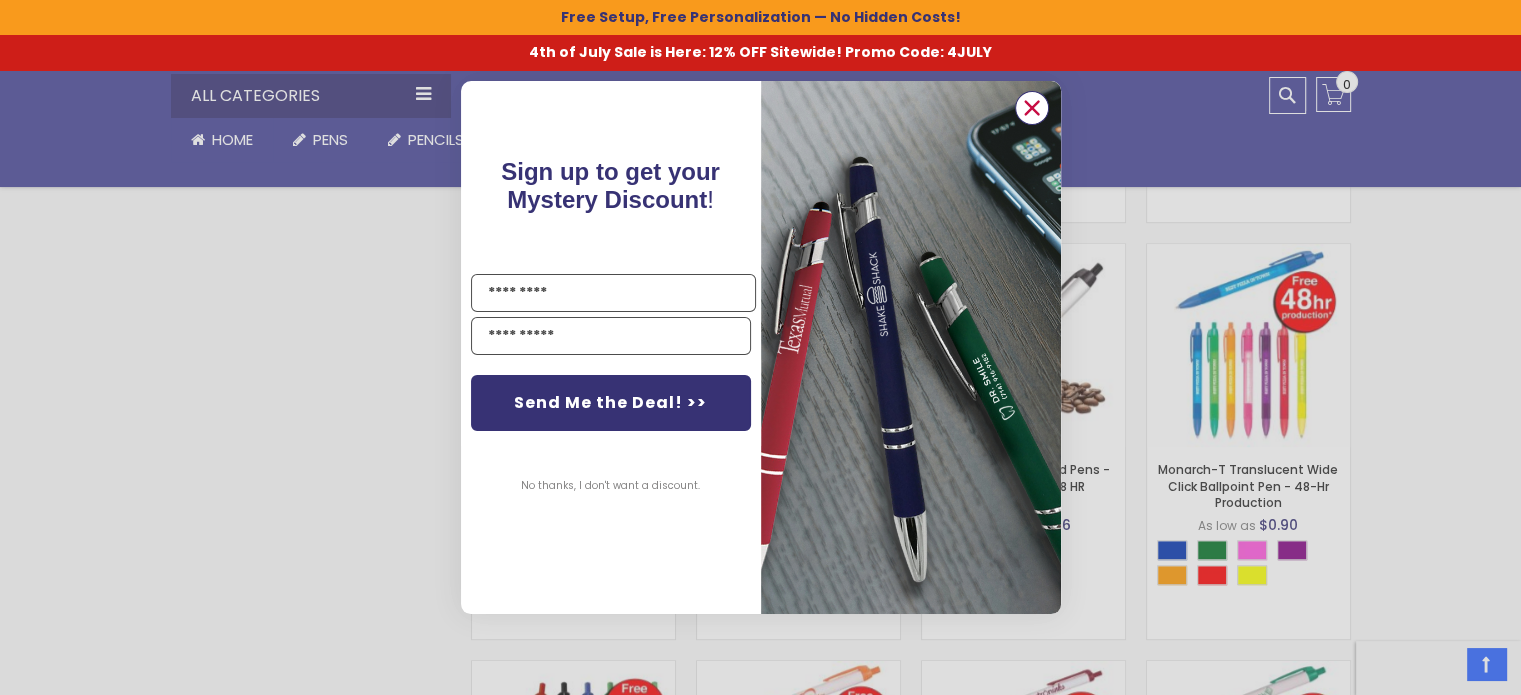 click at bounding box center (1031, 108) 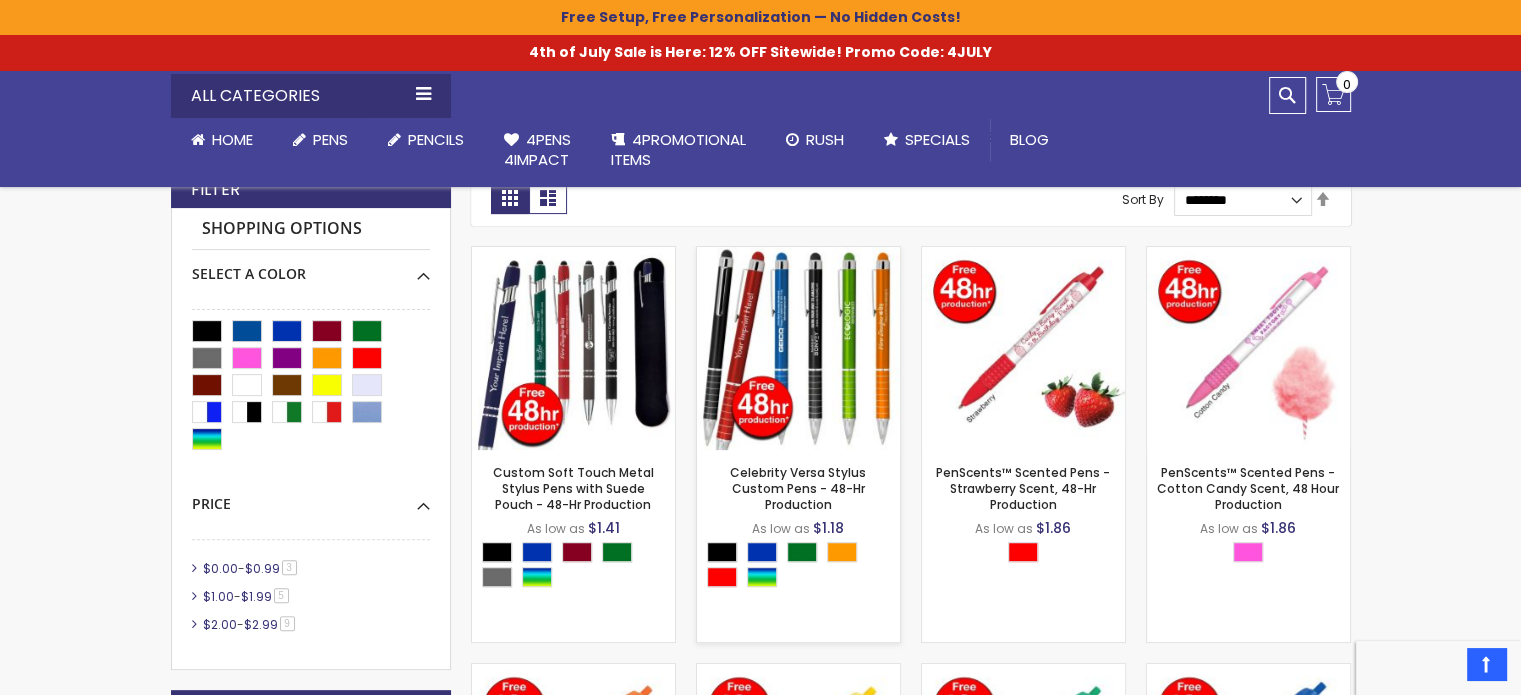 scroll, scrollTop: 500, scrollLeft: 0, axis: vertical 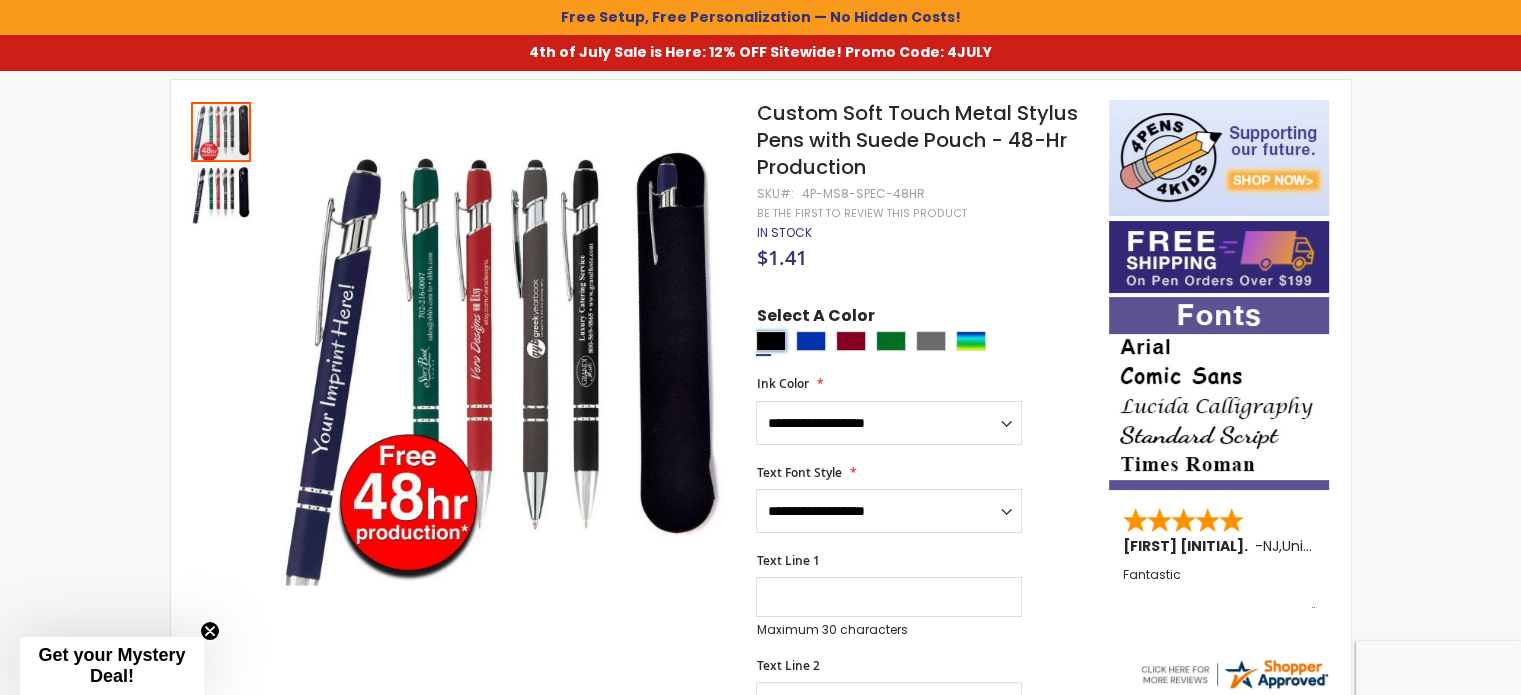click at bounding box center (771, 341) 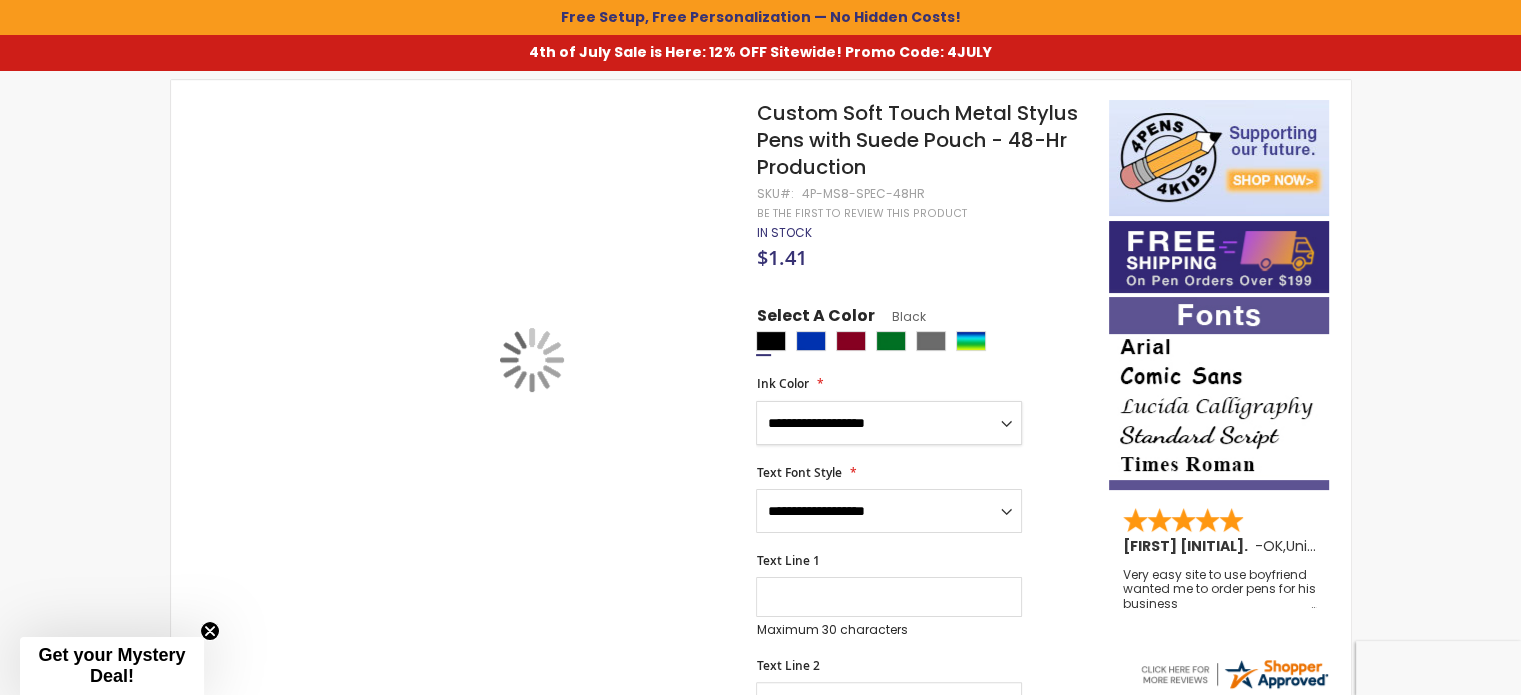click on "**********" at bounding box center (889, 423) 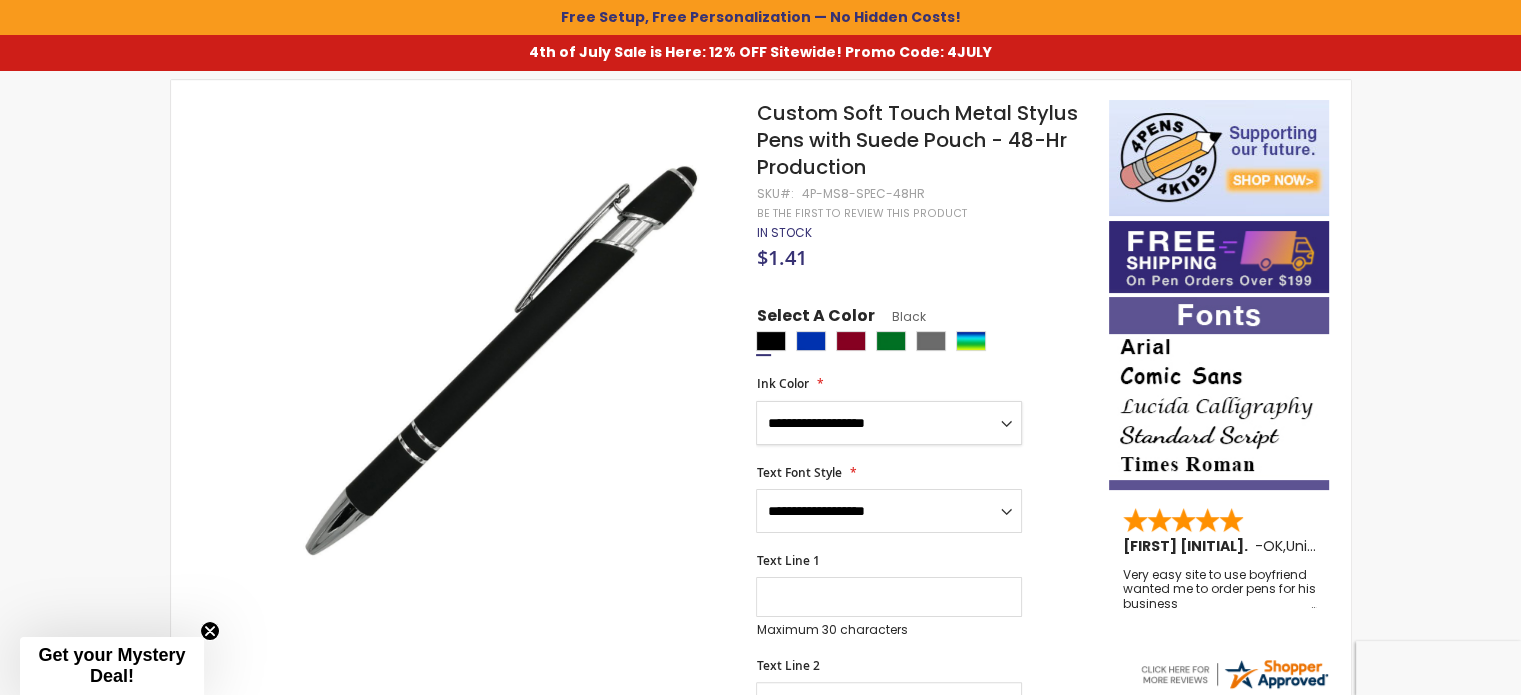 select on "****" 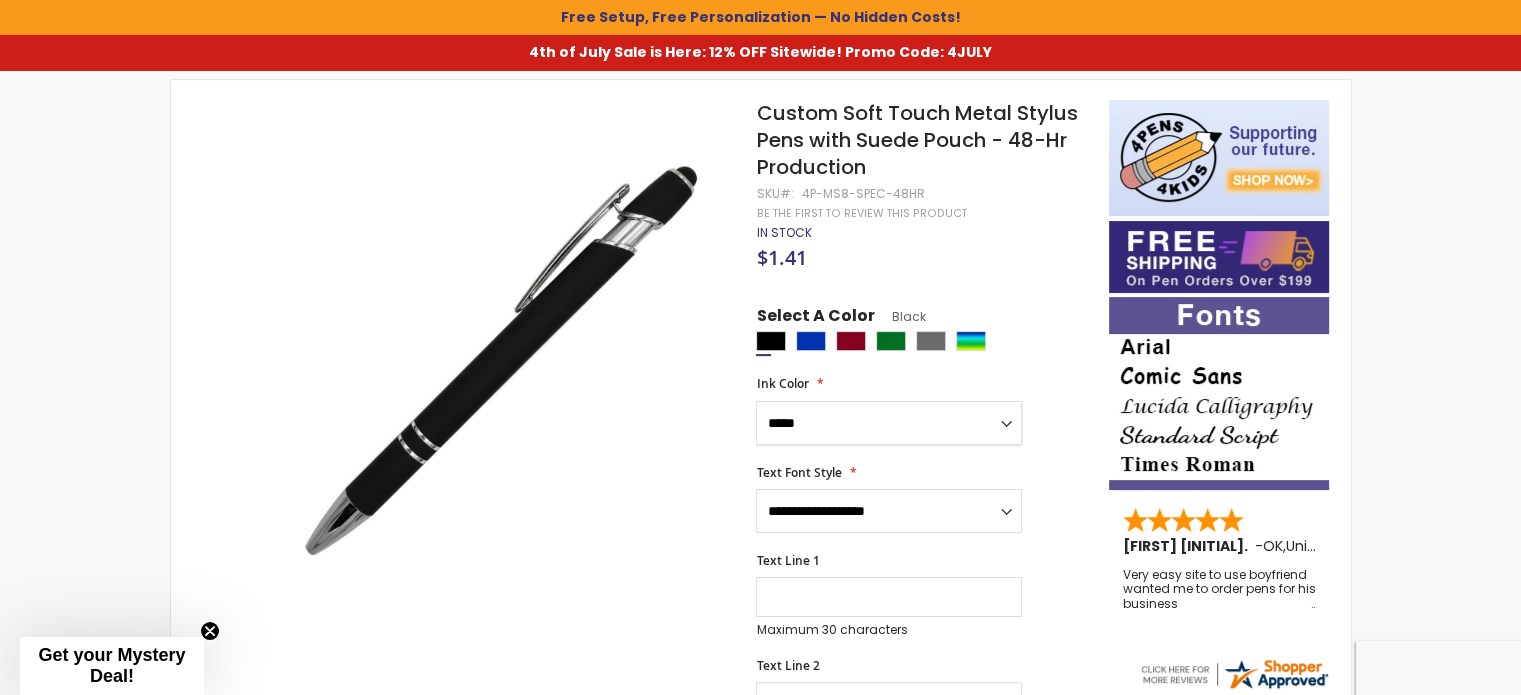 click on "**********" at bounding box center (889, 423) 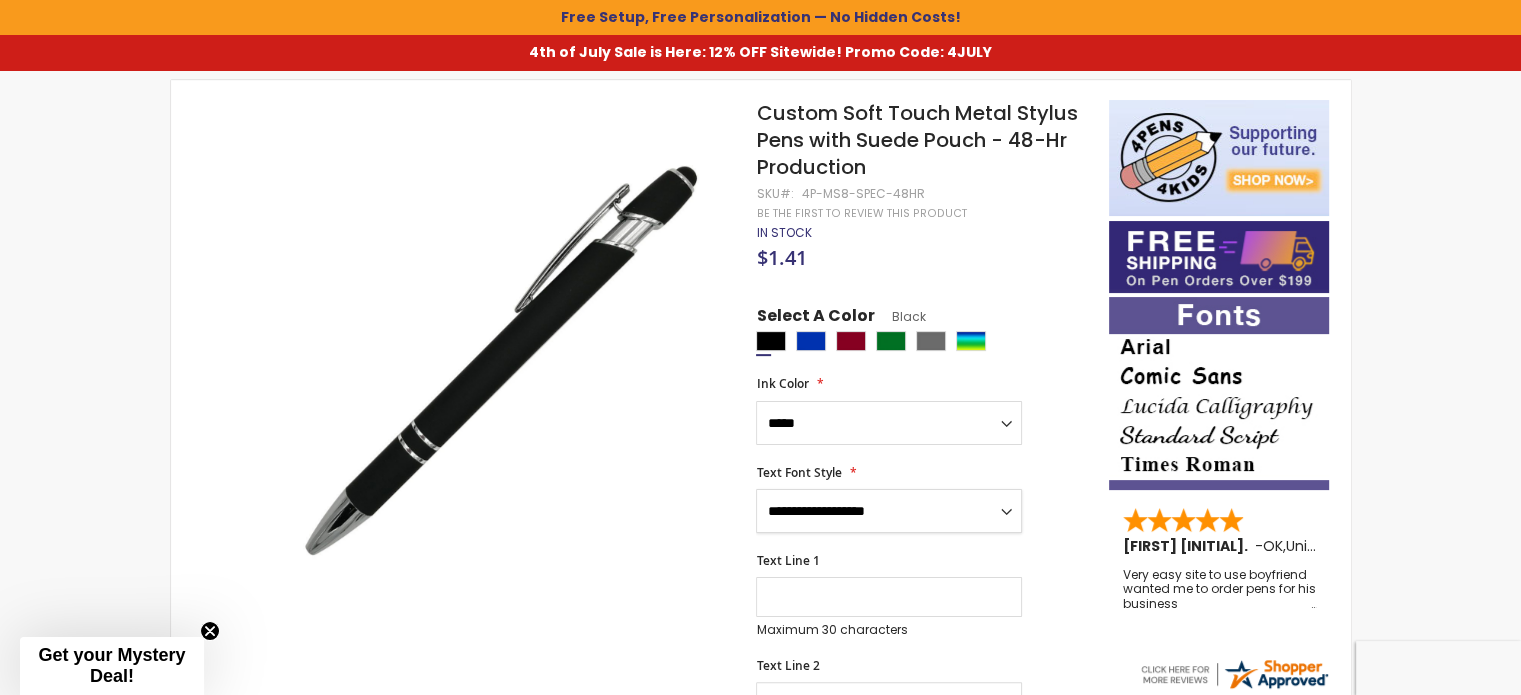 click on "**********" at bounding box center [889, 511] 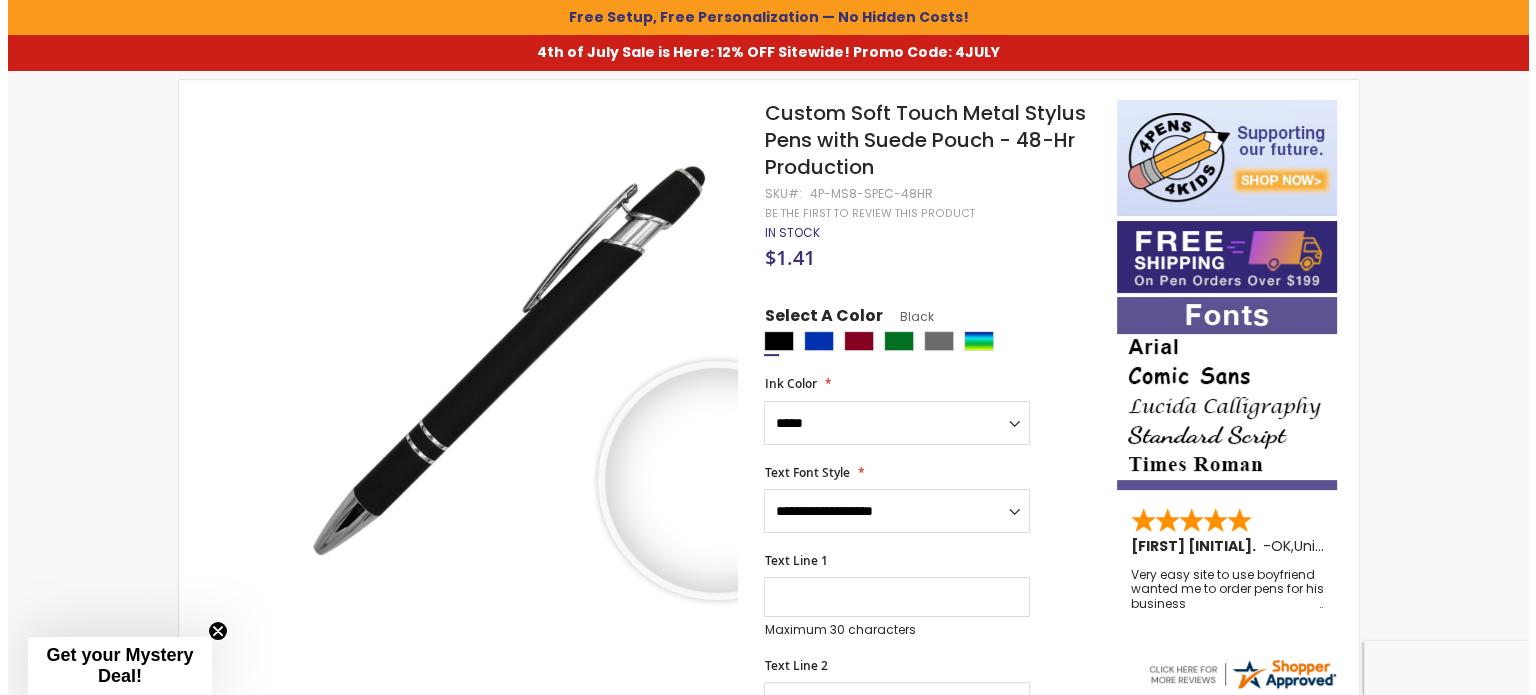 scroll, scrollTop: 0, scrollLeft: 0, axis: both 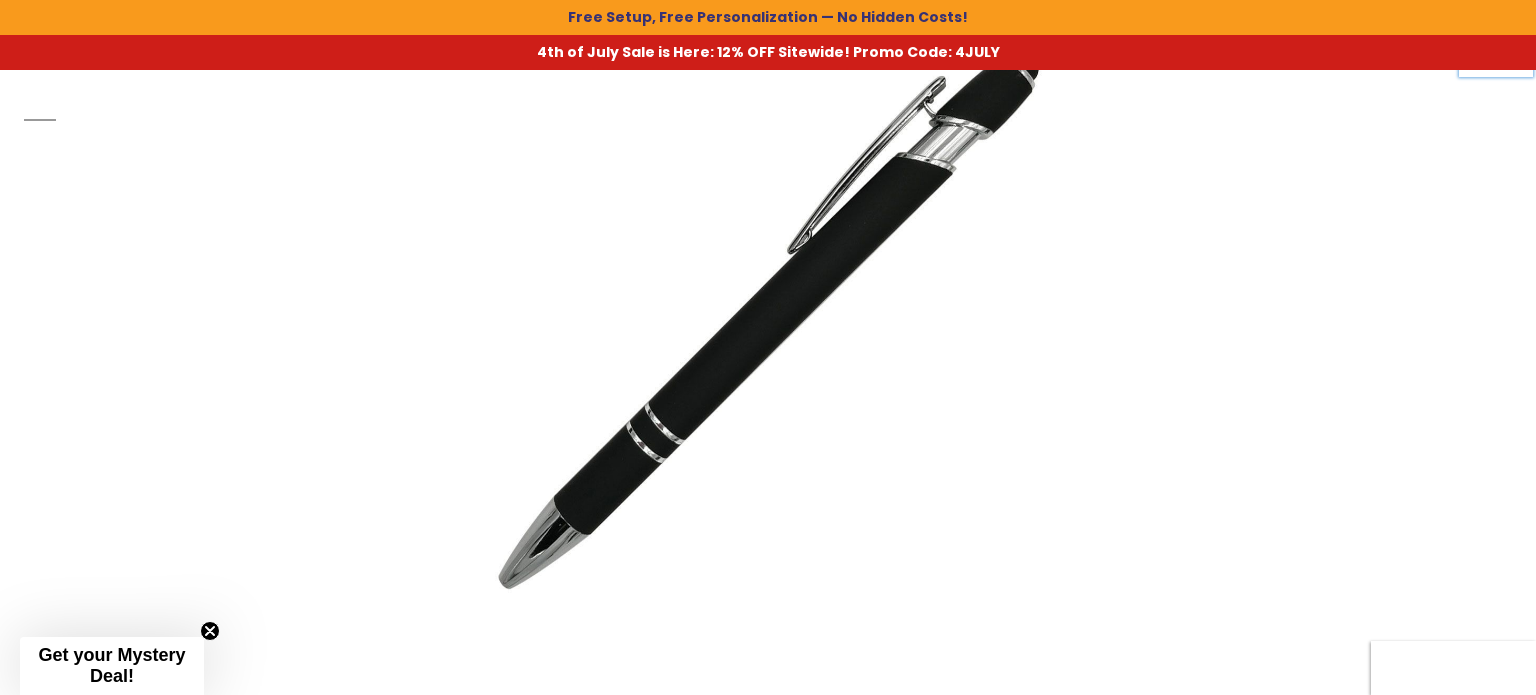 click at bounding box center (768, 315) 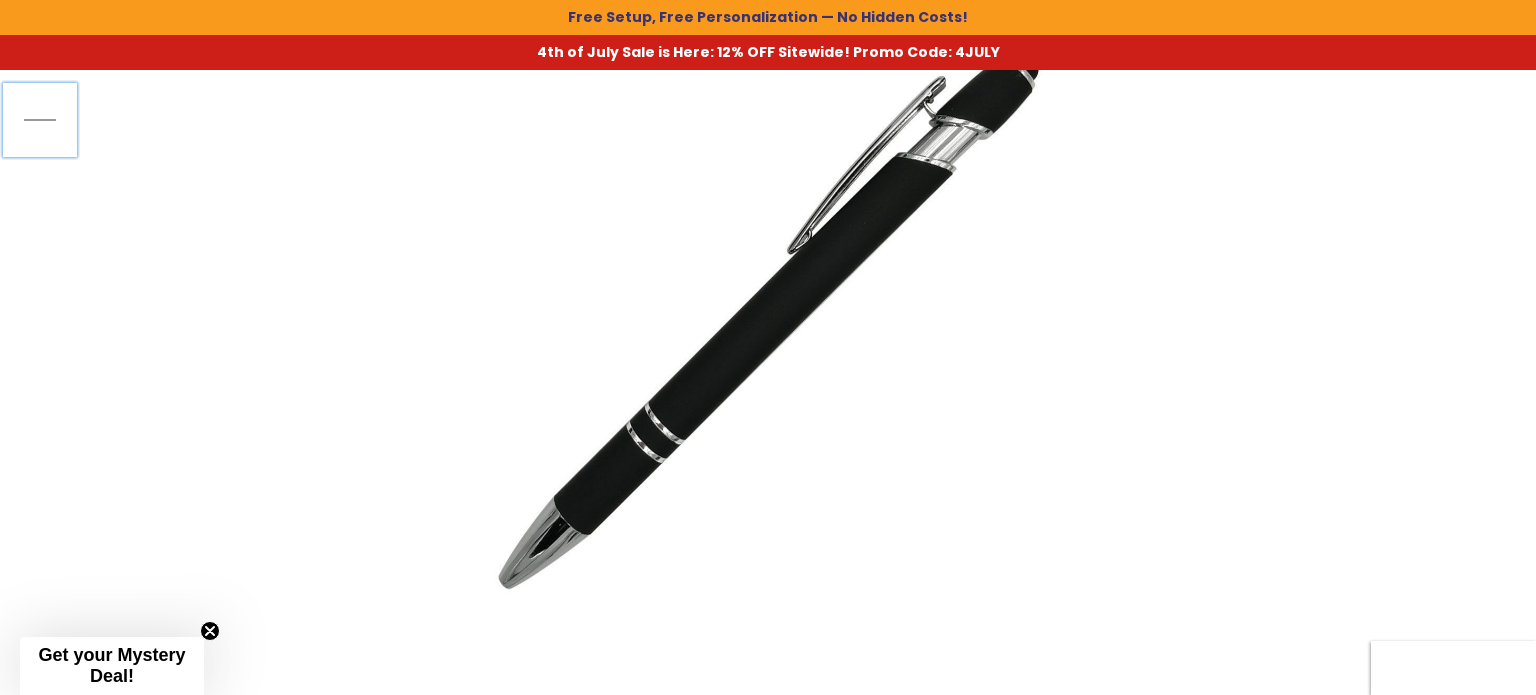 click at bounding box center (40, 120) 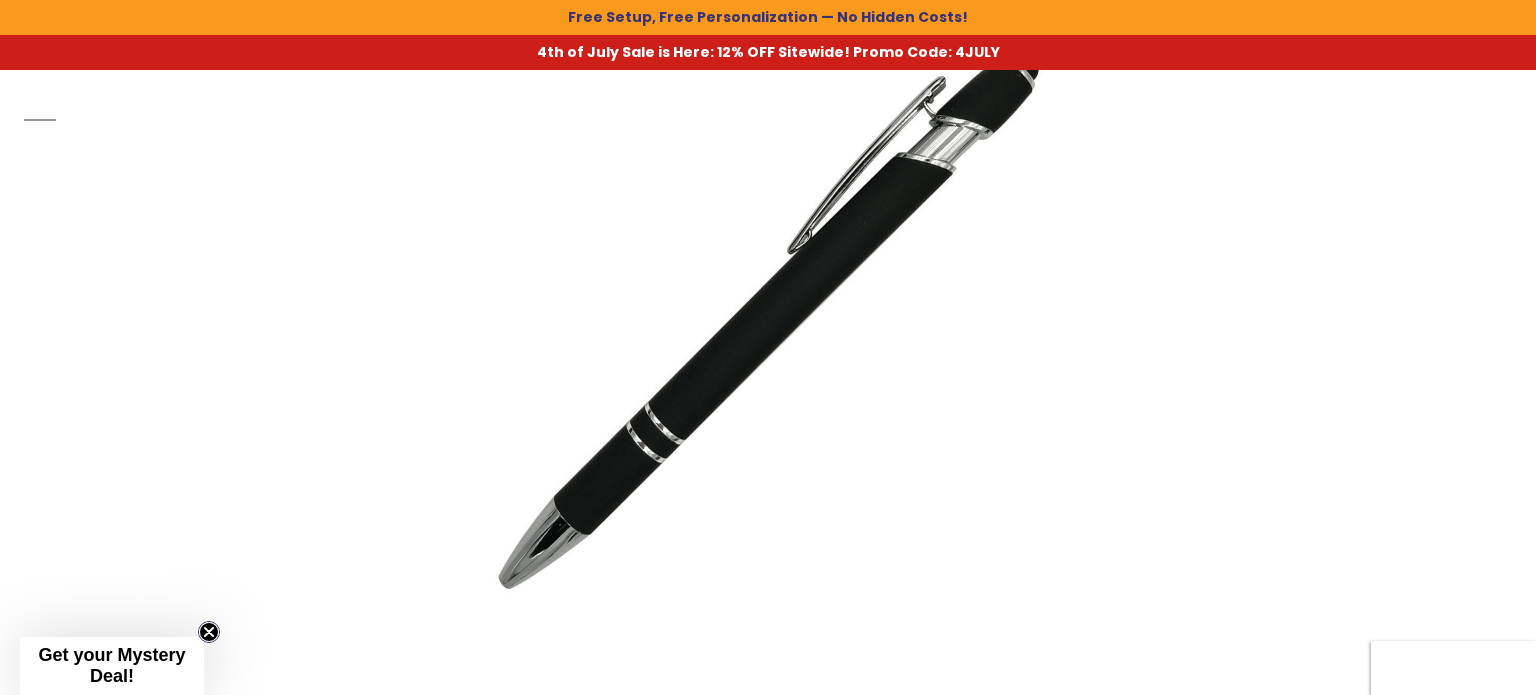 click at bounding box center [209, 632] 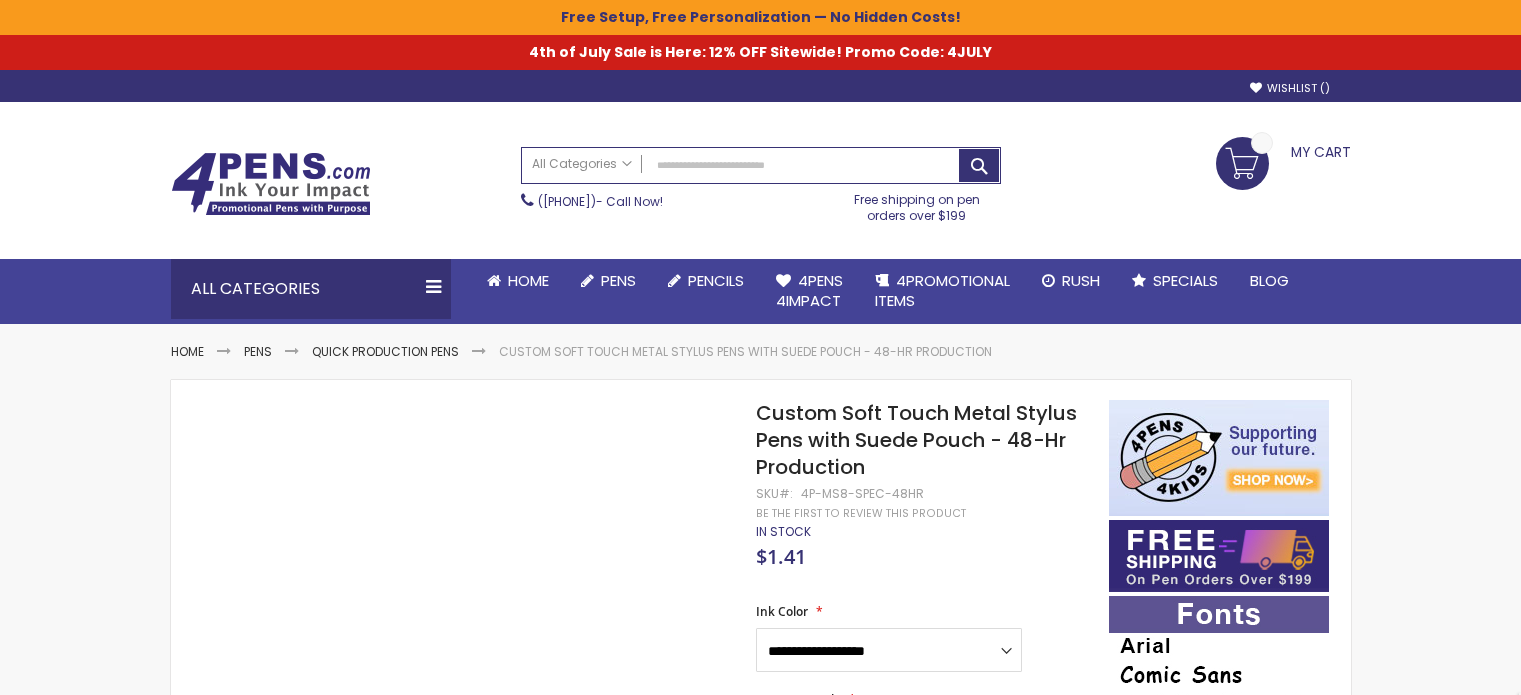 scroll, scrollTop: 44, scrollLeft: 0, axis: vertical 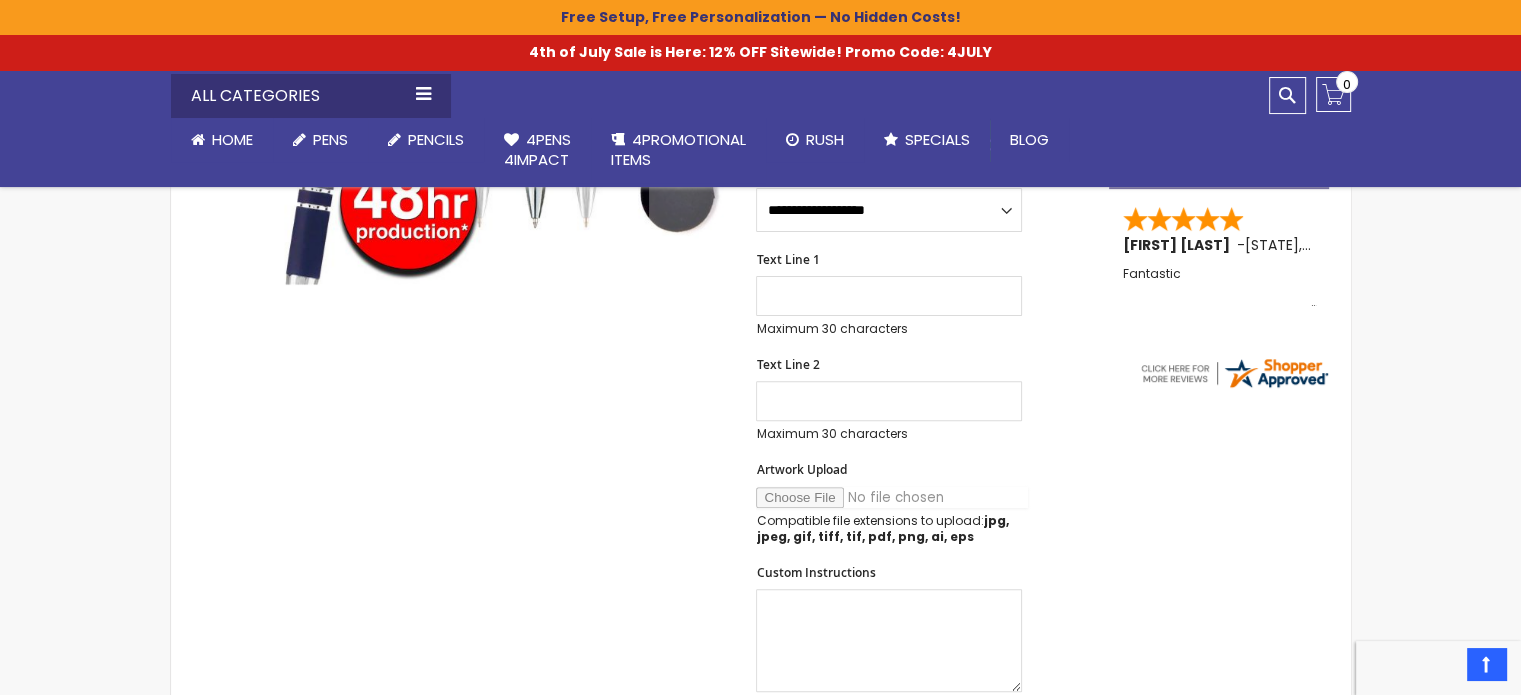 click on "Artwork Upload" at bounding box center (892, 497) 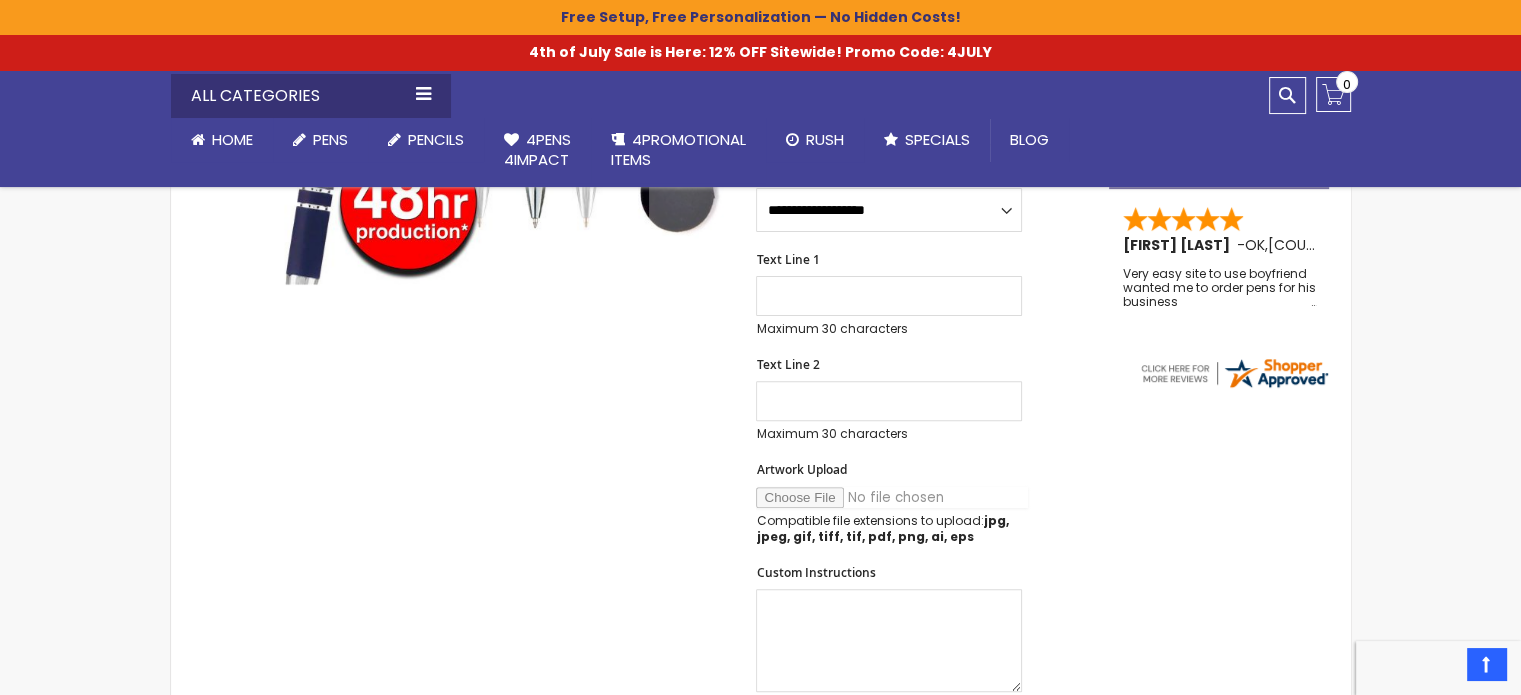 type on "**********" 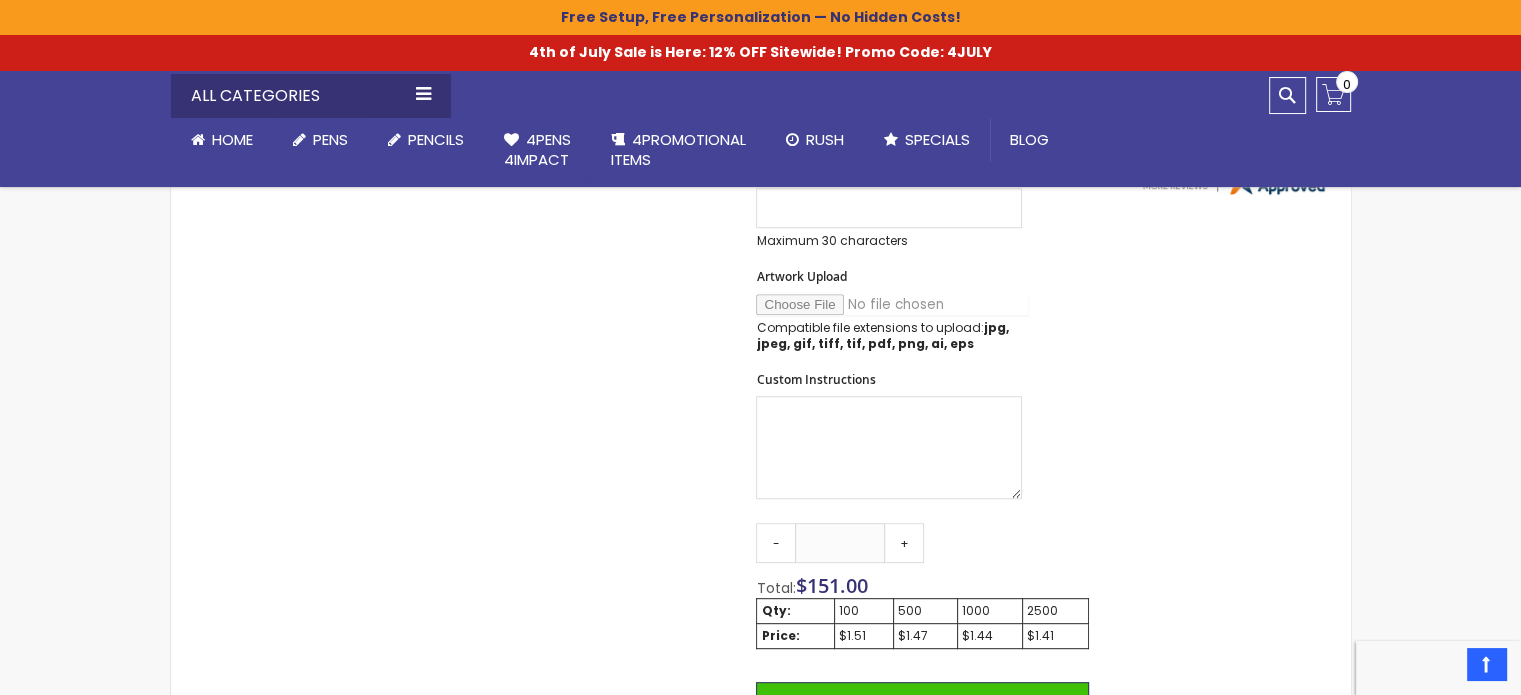 scroll, scrollTop: 800, scrollLeft: 0, axis: vertical 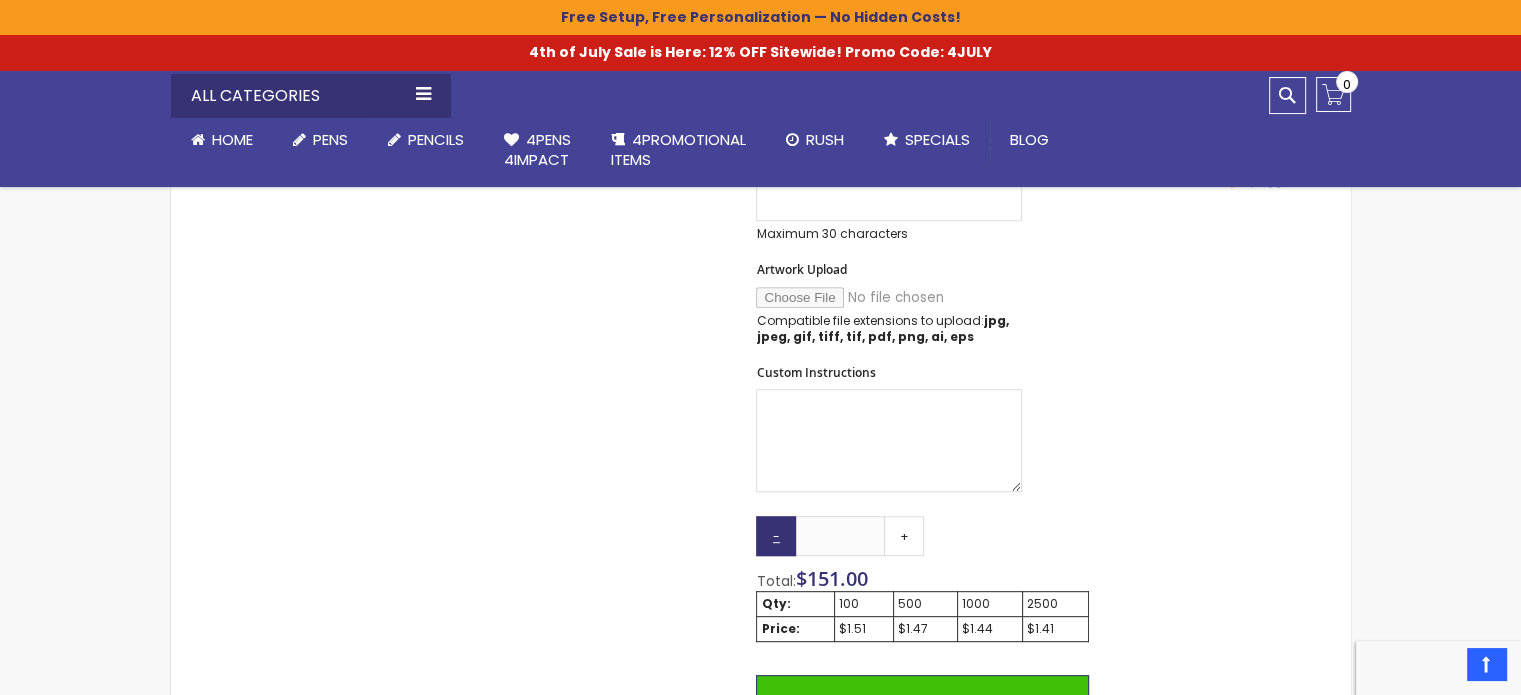 click on "-" at bounding box center [776, 536] 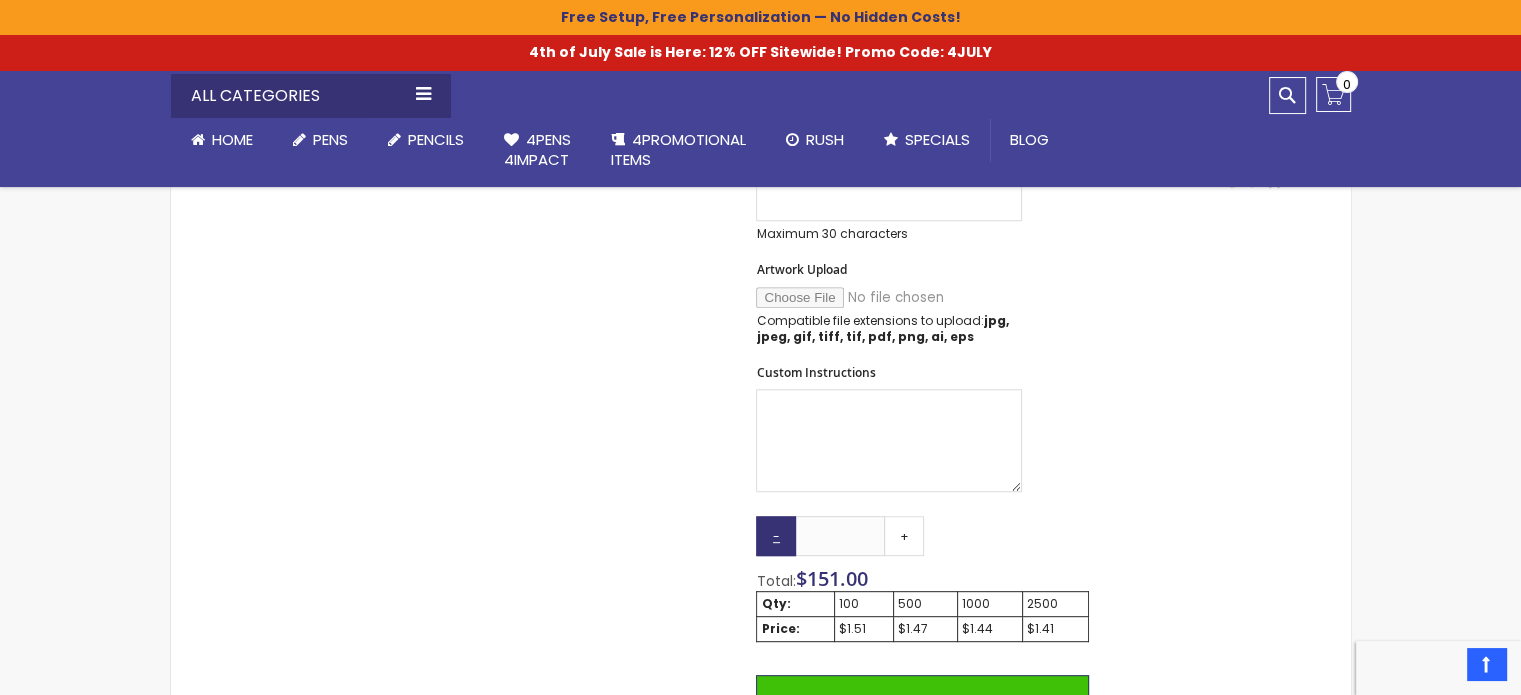 click on "-" at bounding box center (776, 536) 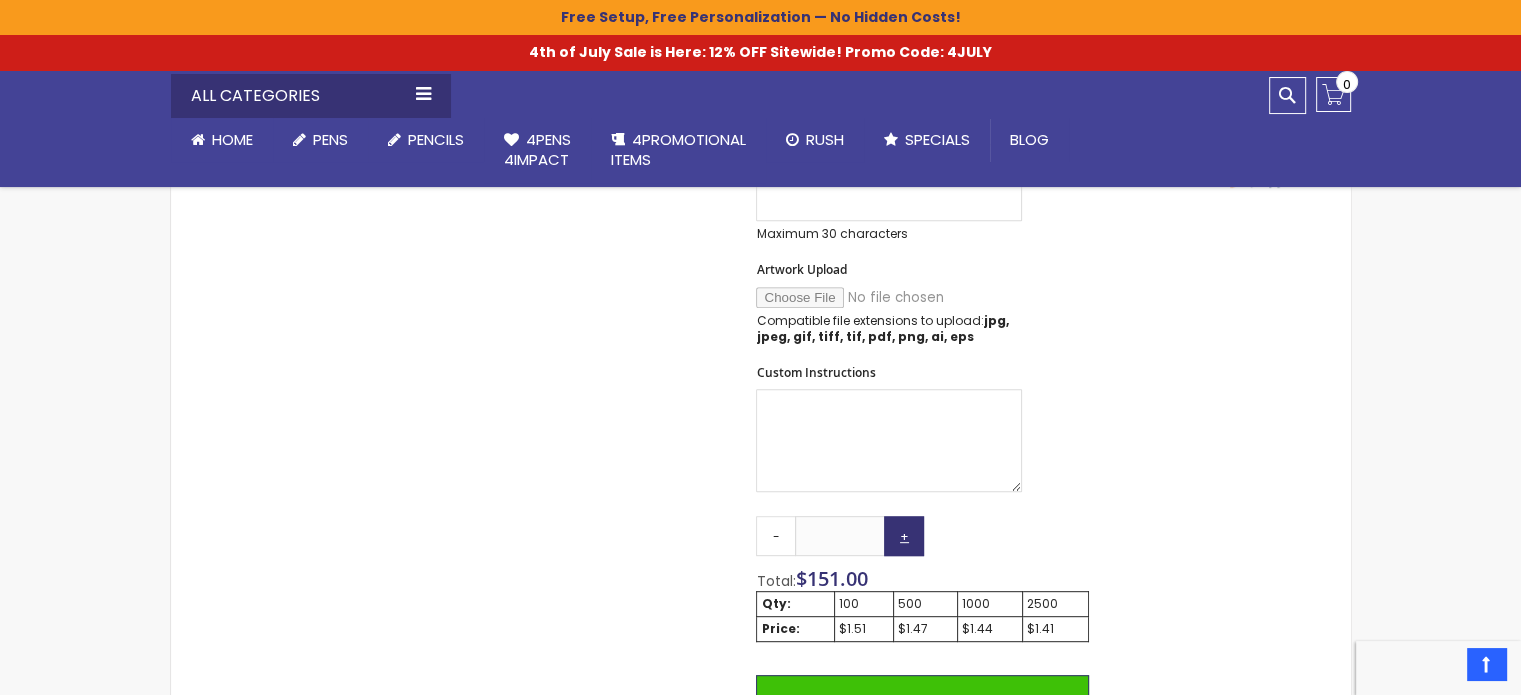 click on "+" at bounding box center [904, 536] 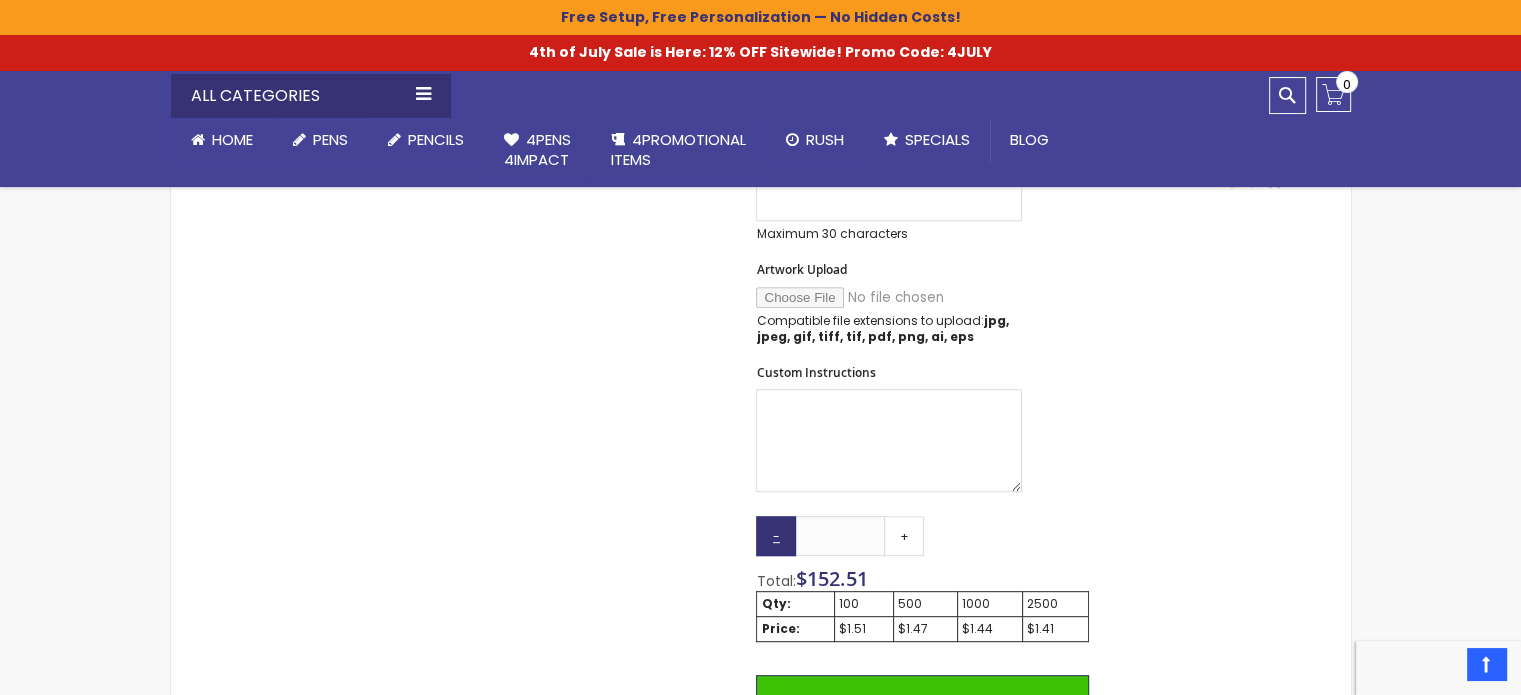 click on "-" at bounding box center (776, 536) 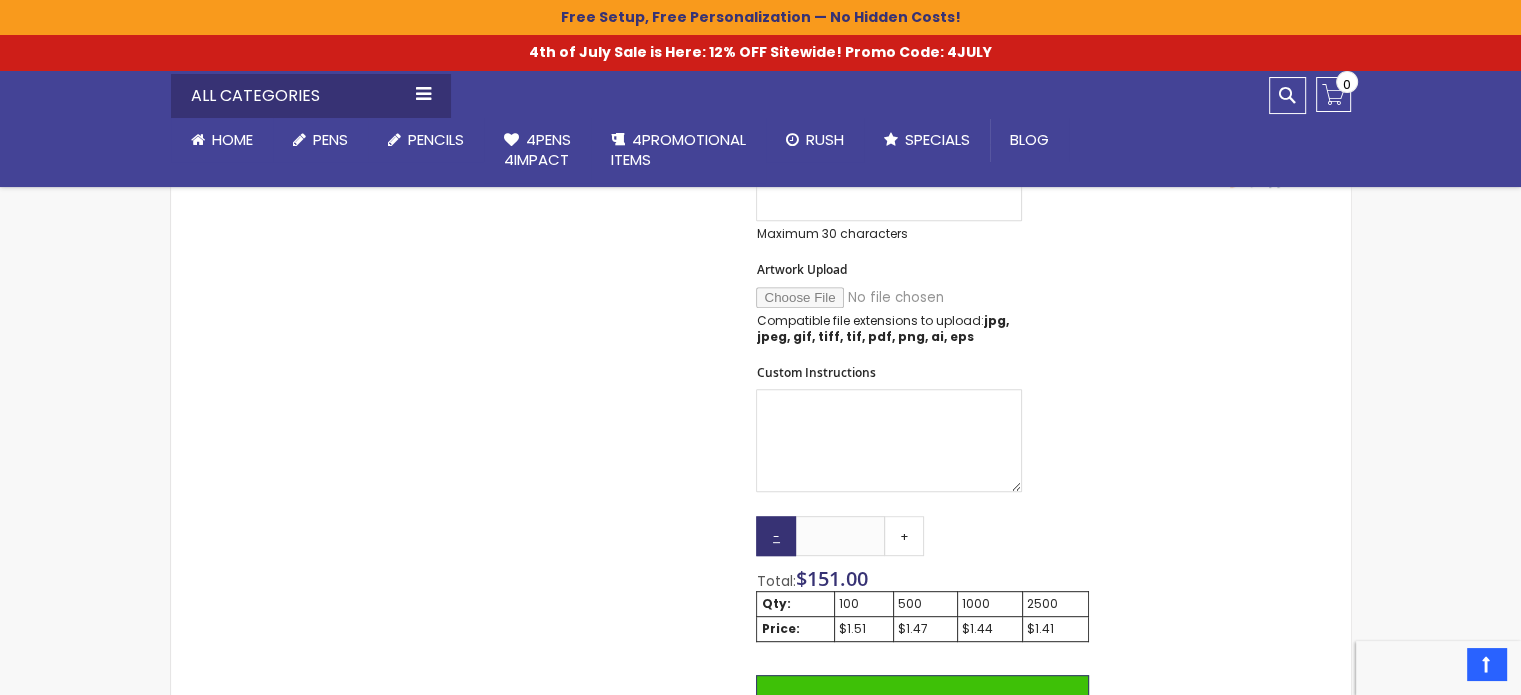 click on "-" at bounding box center [776, 536] 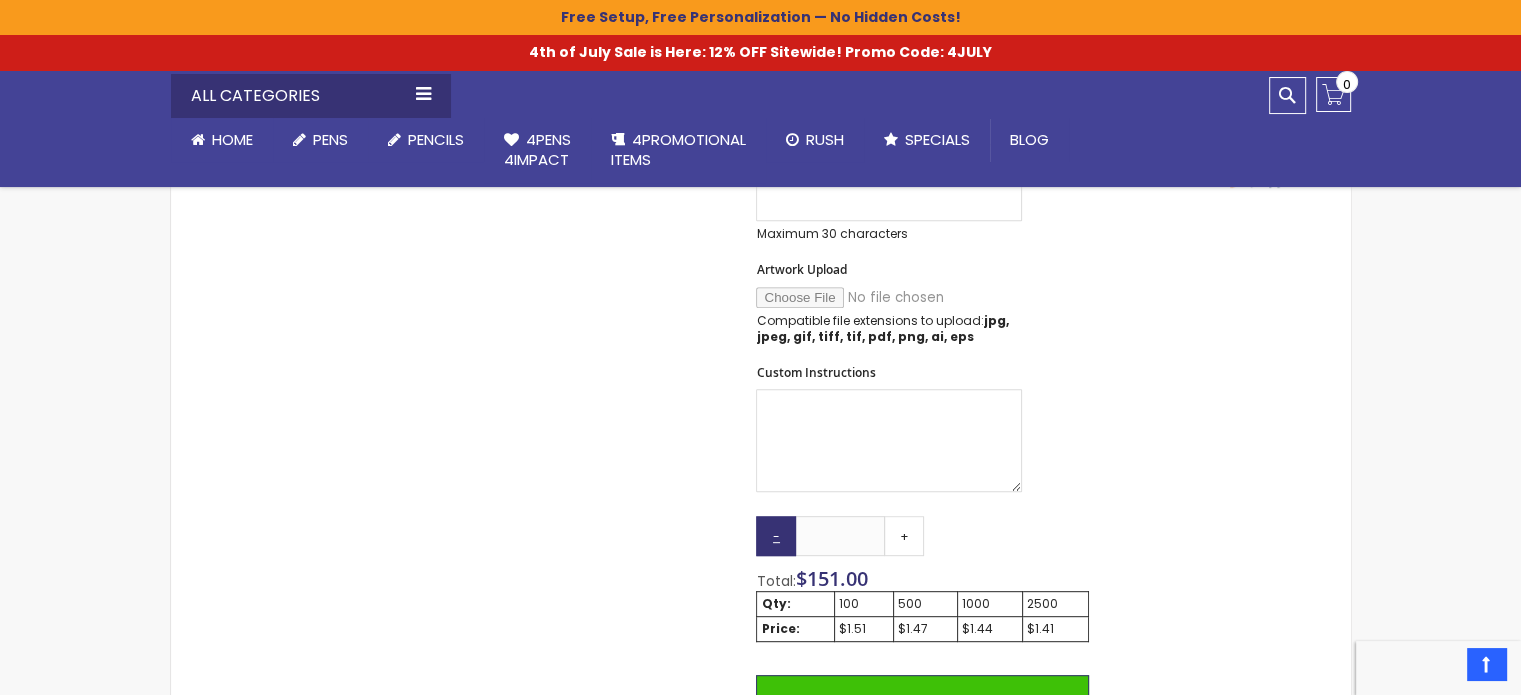 click on "-" at bounding box center (776, 536) 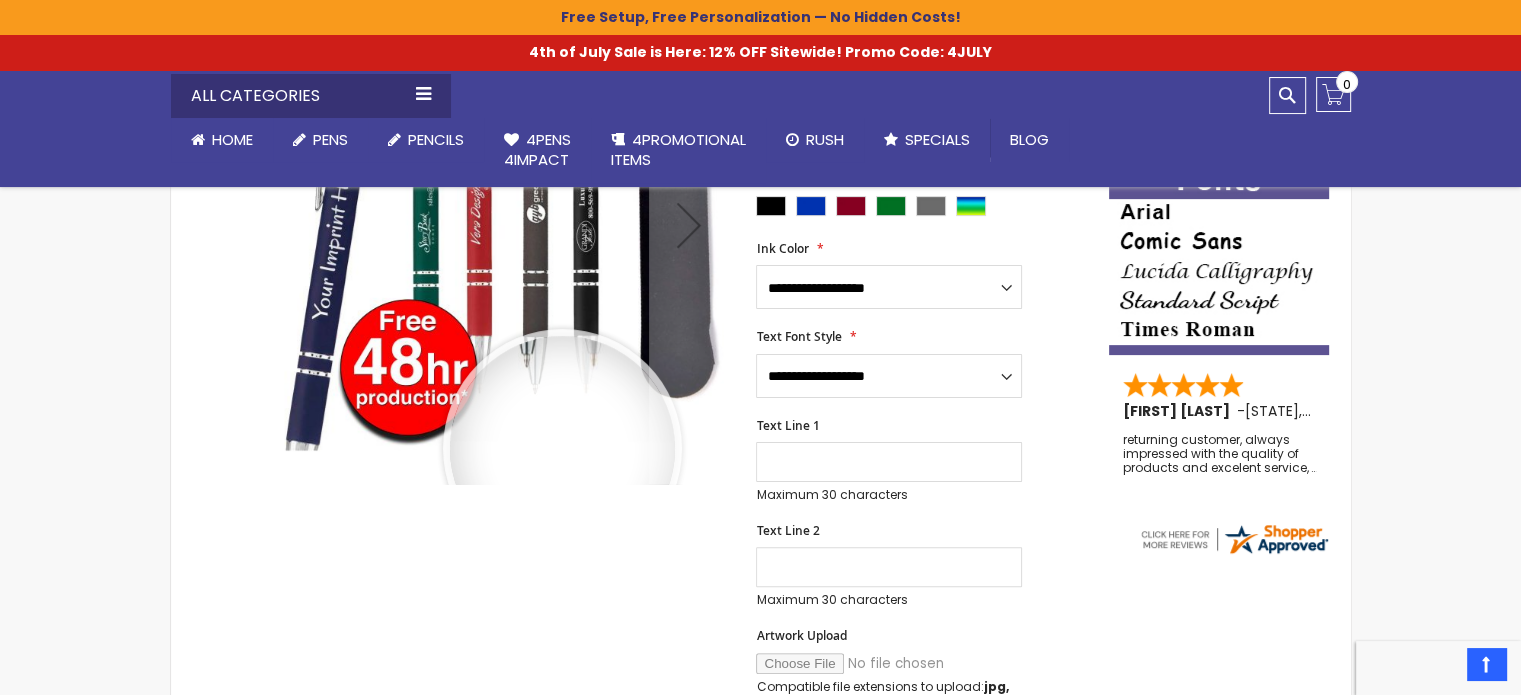 scroll, scrollTop: 400, scrollLeft: 0, axis: vertical 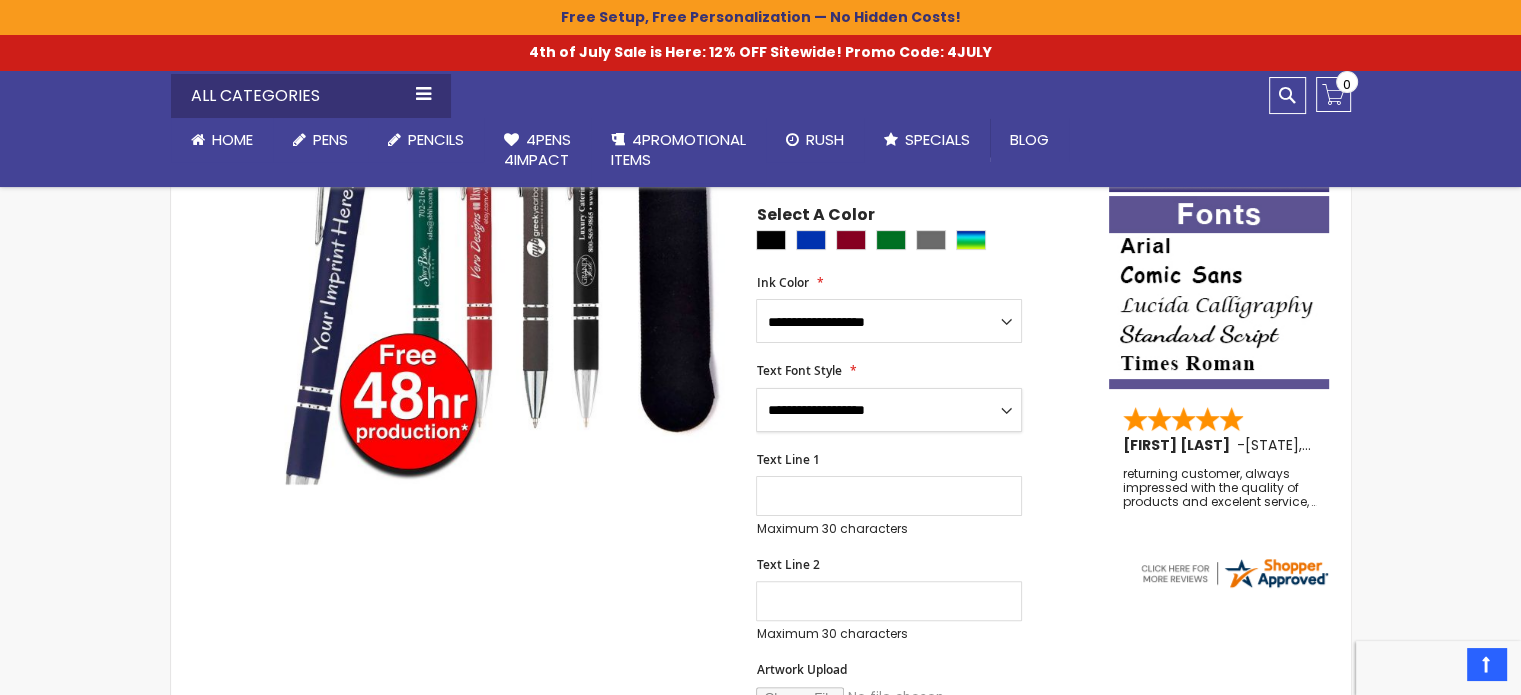click on "**********" at bounding box center [889, 410] 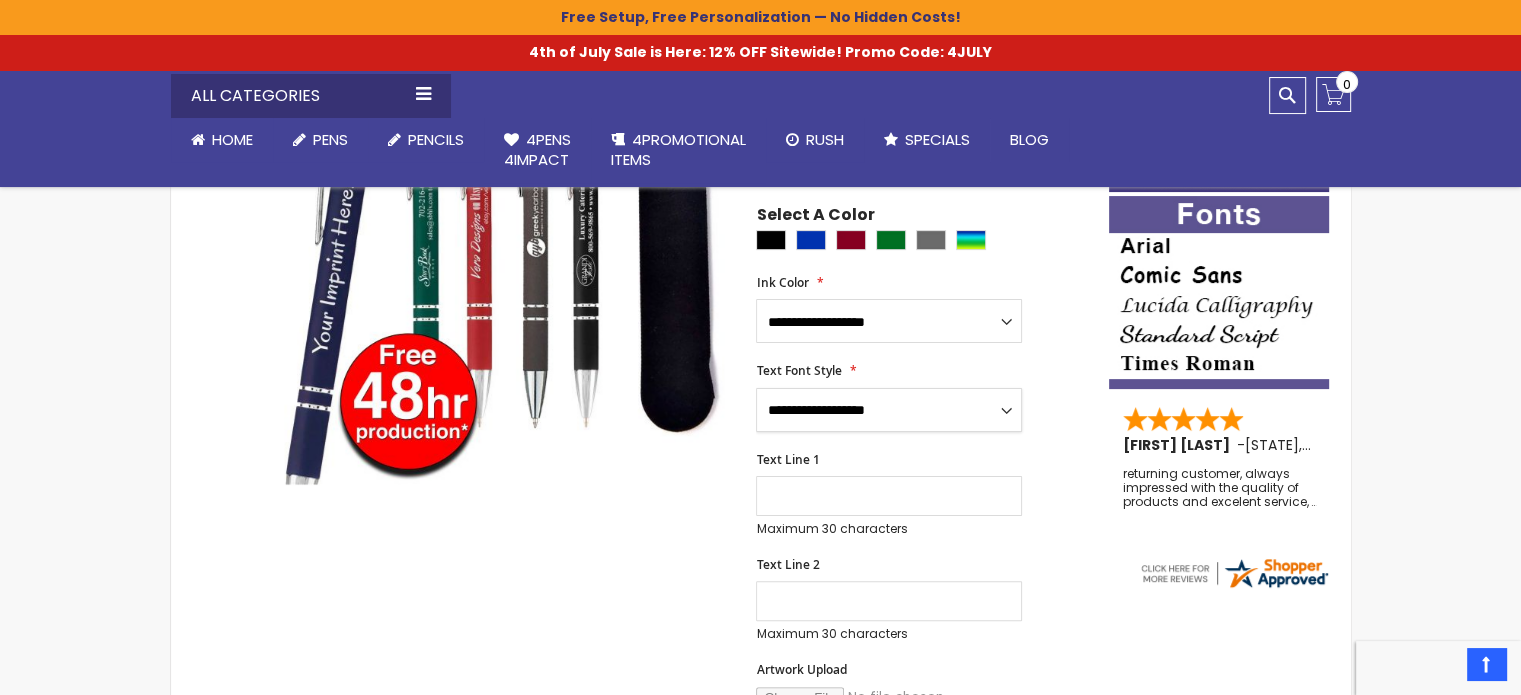 select on "****" 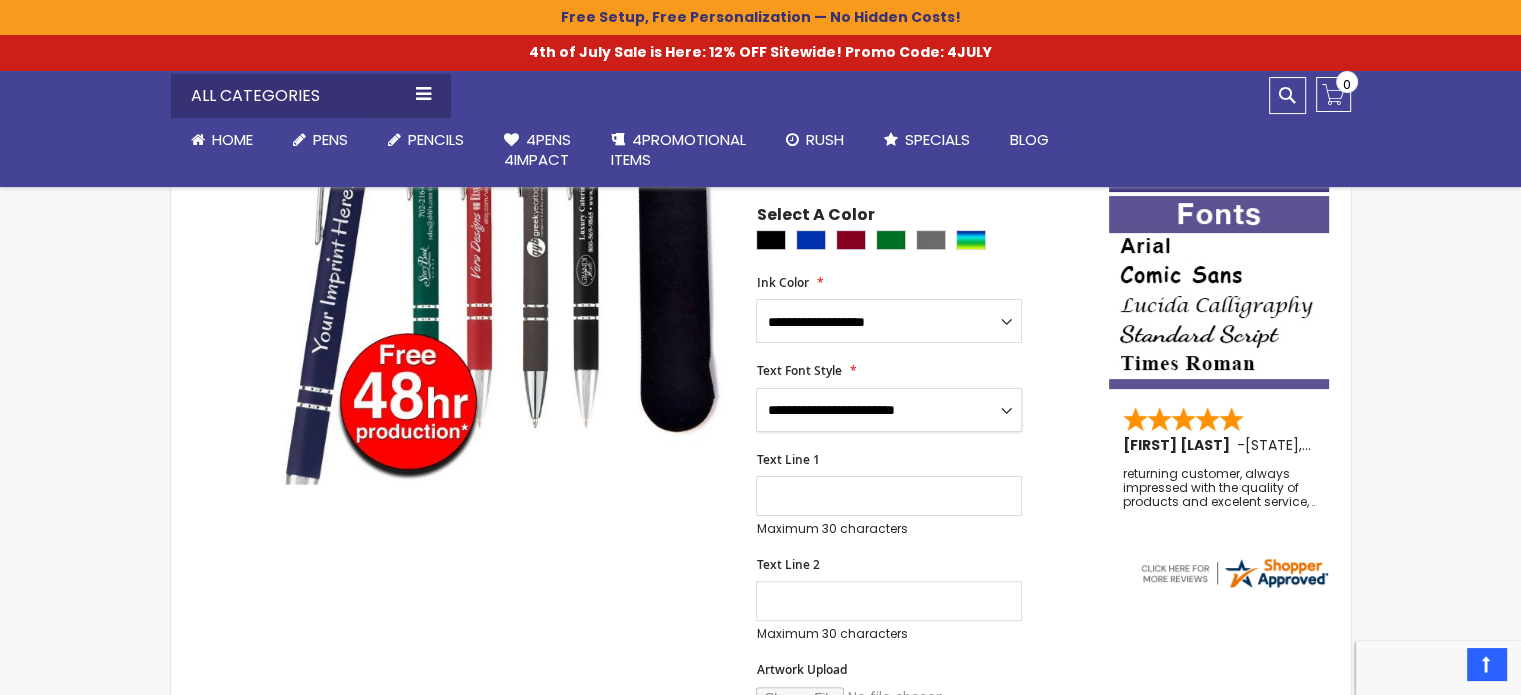 click on "**********" at bounding box center (889, 410) 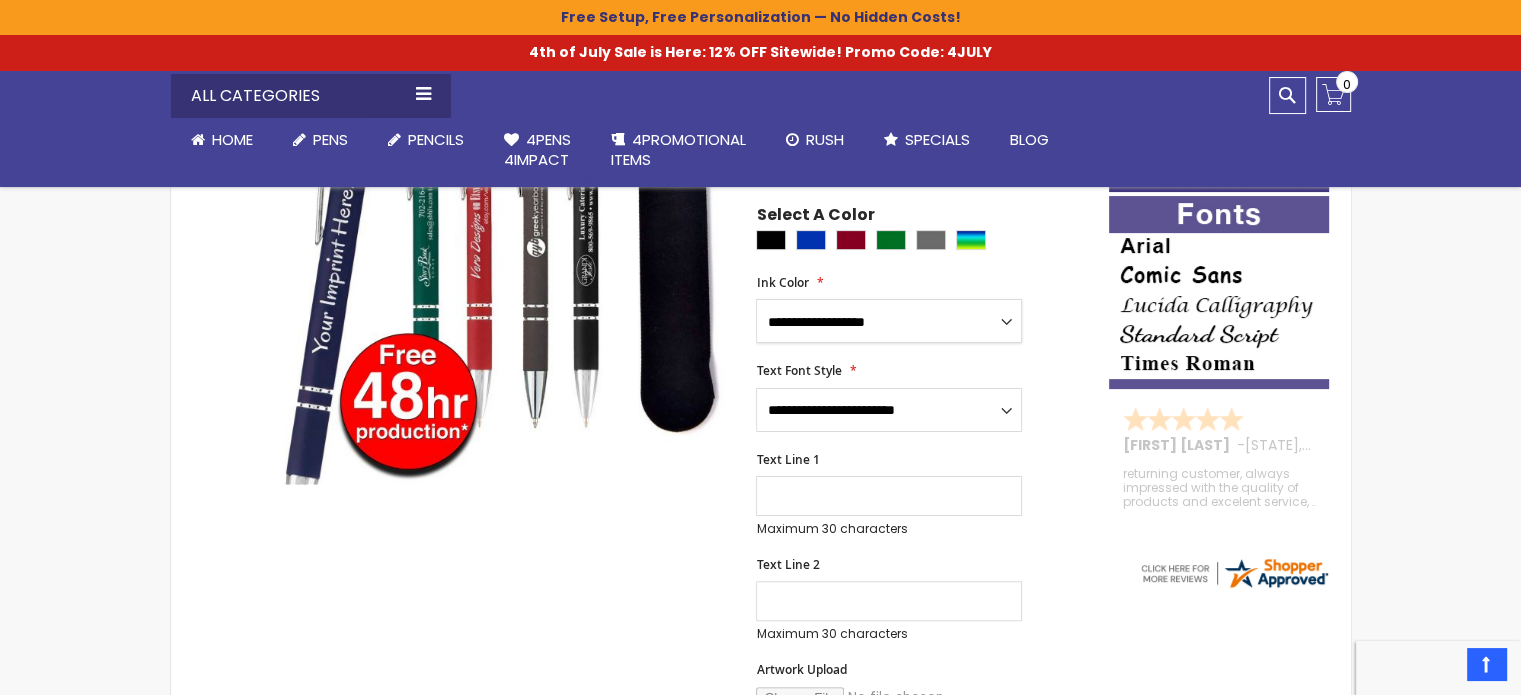 click on "**********" at bounding box center (889, 321) 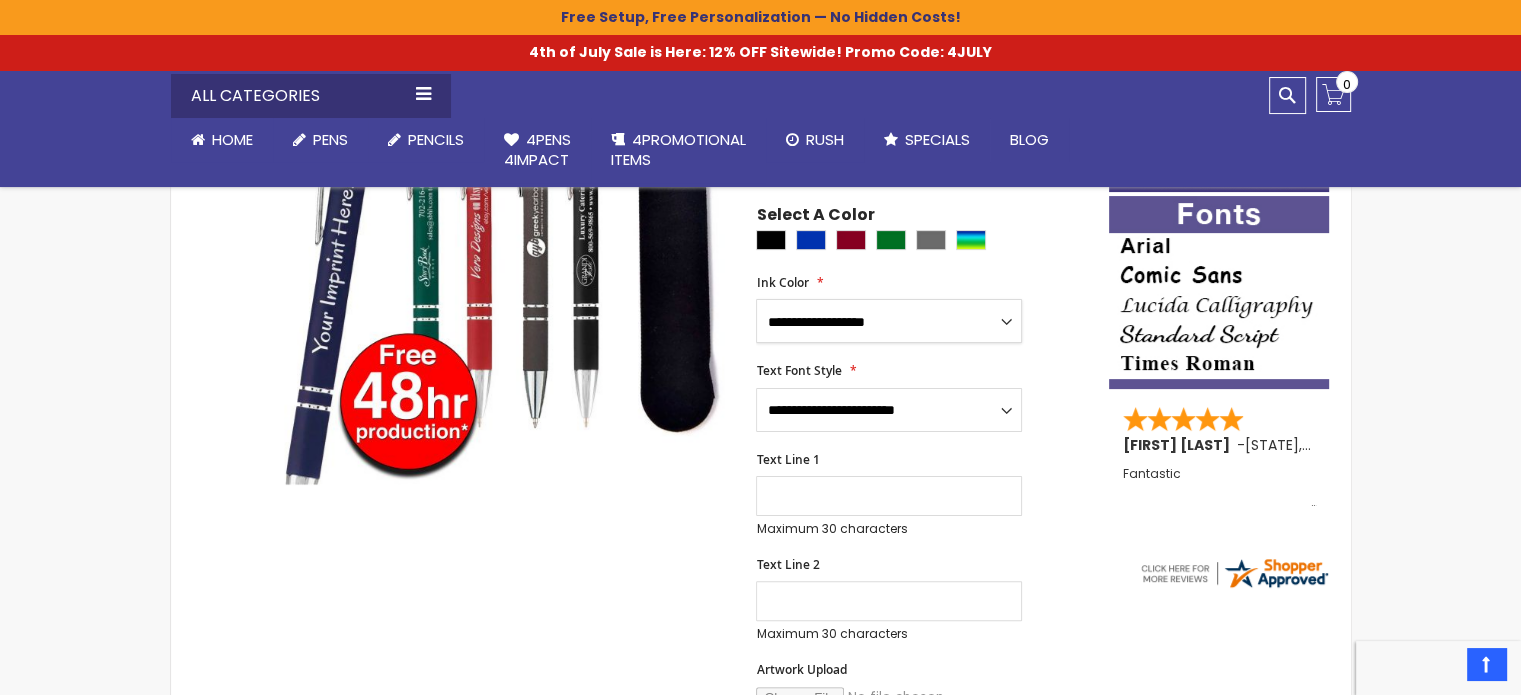 select on "****" 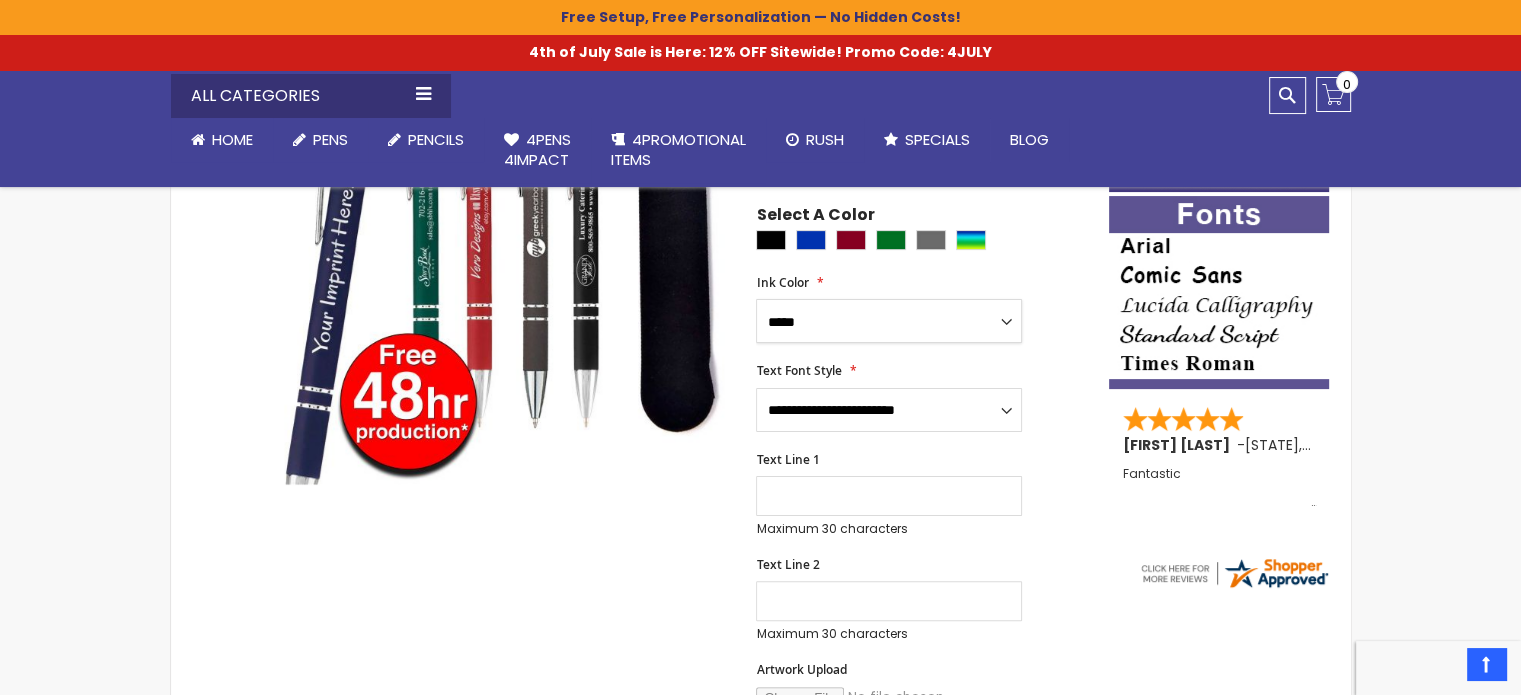click on "**********" at bounding box center (889, 321) 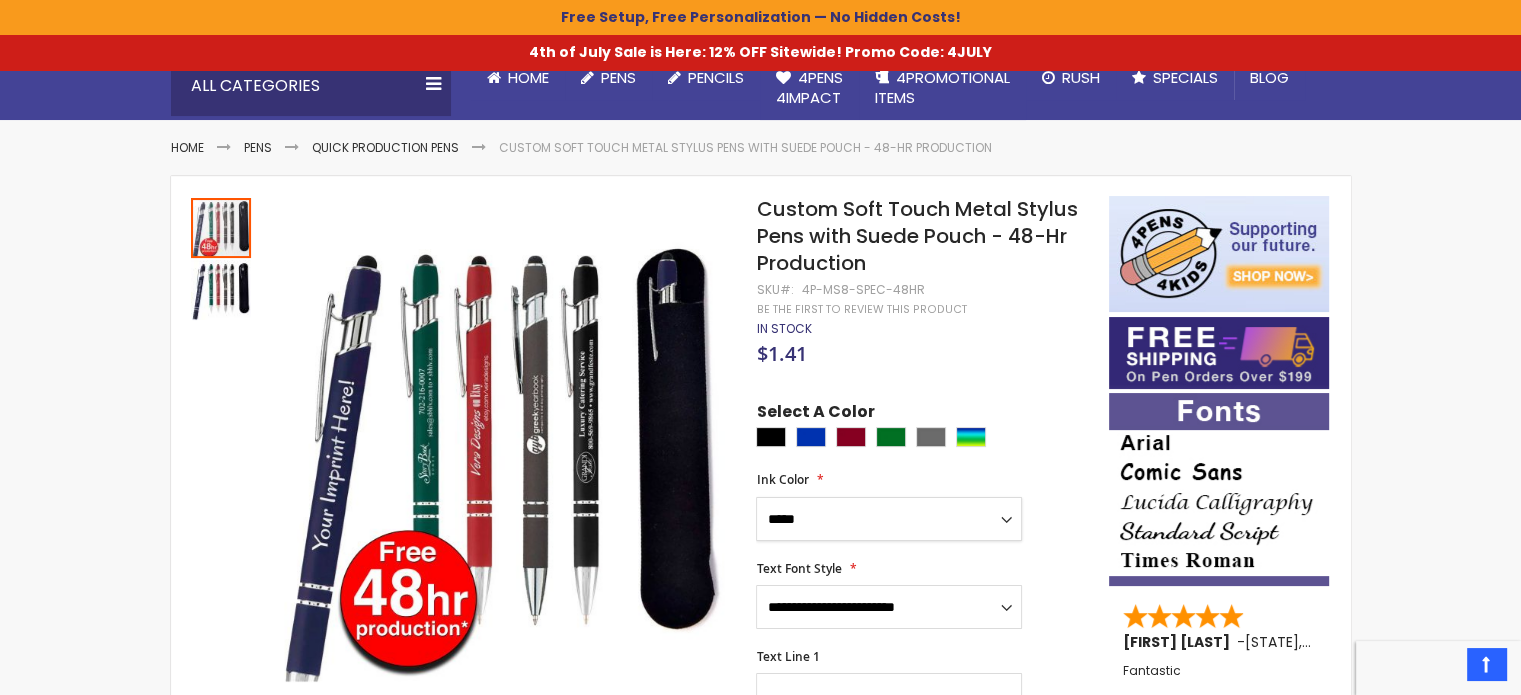 scroll, scrollTop: 200, scrollLeft: 0, axis: vertical 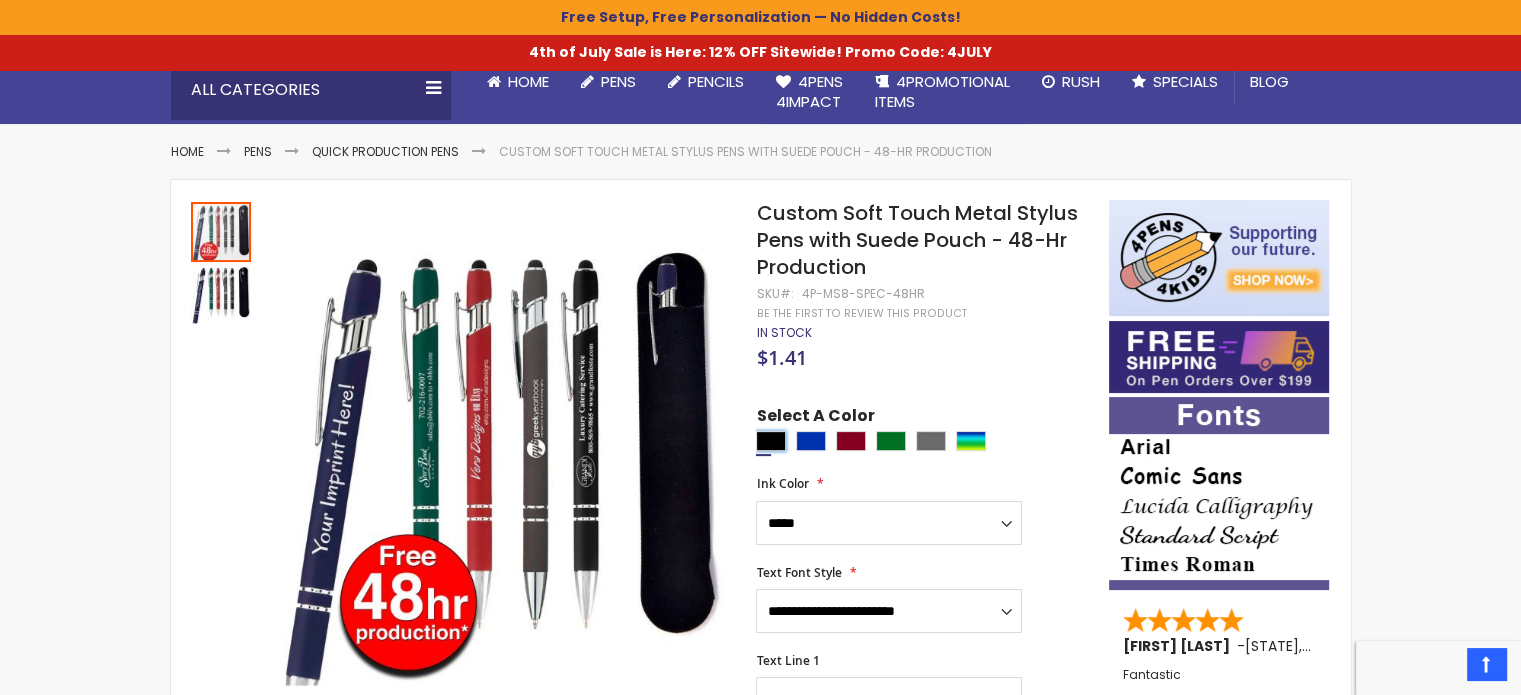 click at bounding box center [771, 441] 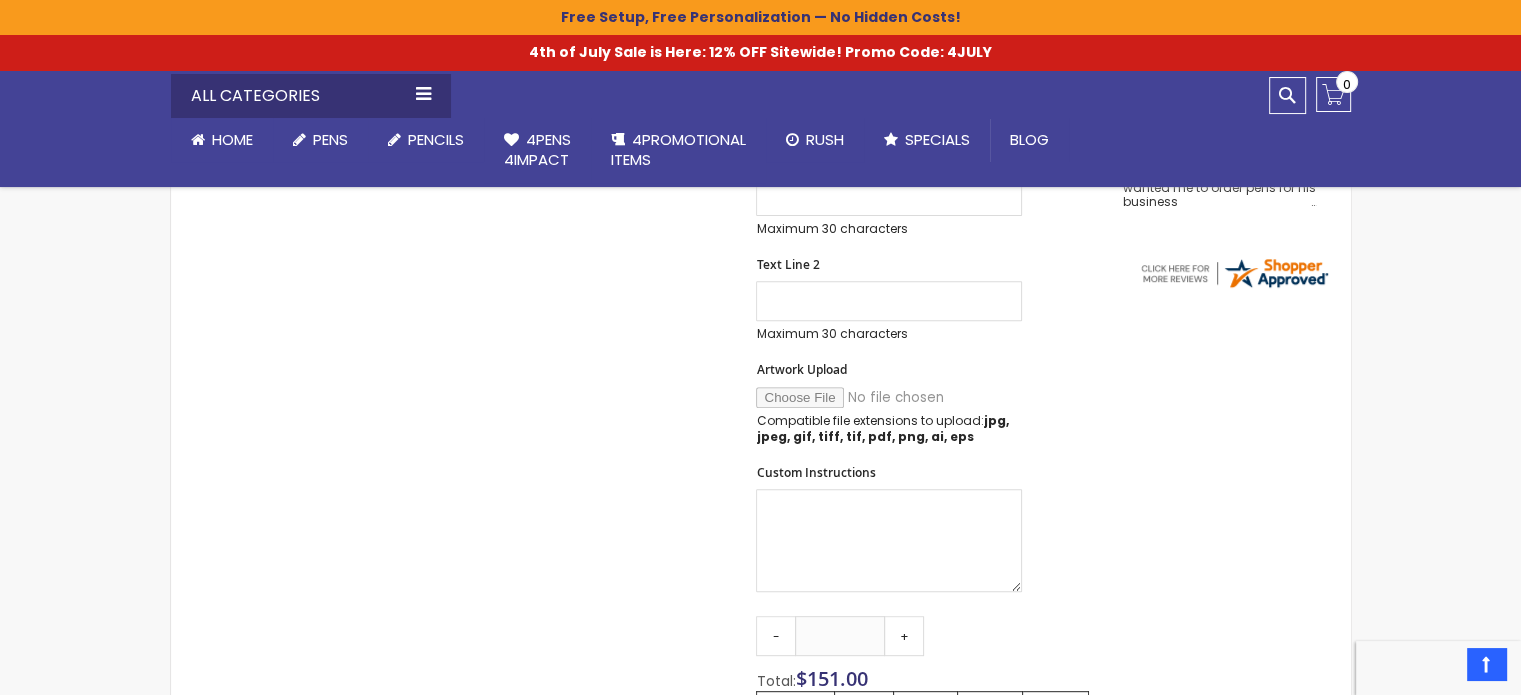 scroll, scrollTop: 800, scrollLeft: 0, axis: vertical 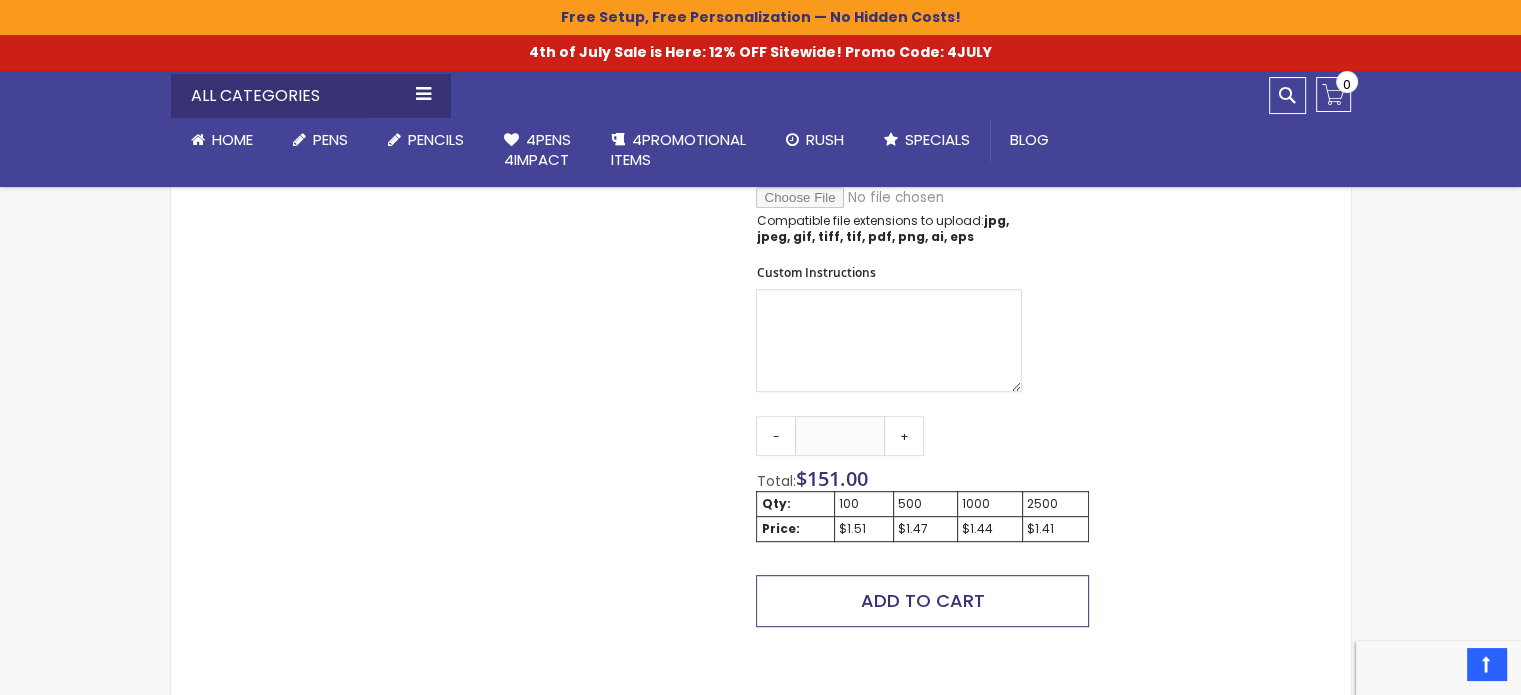 click on "Add to Cart" at bounding box center [922, 601] 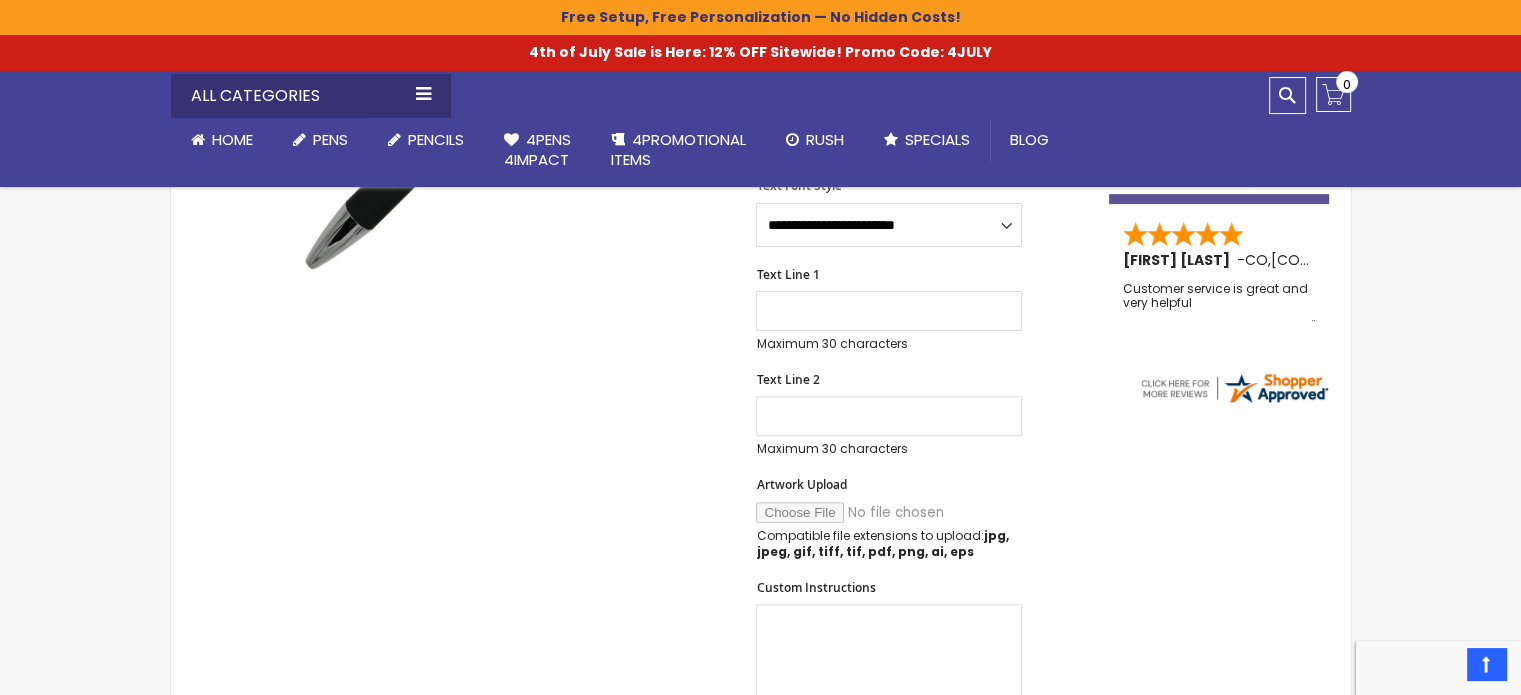 scroll, scrollTop: 584, scrollLeft: 0, axis: vertical 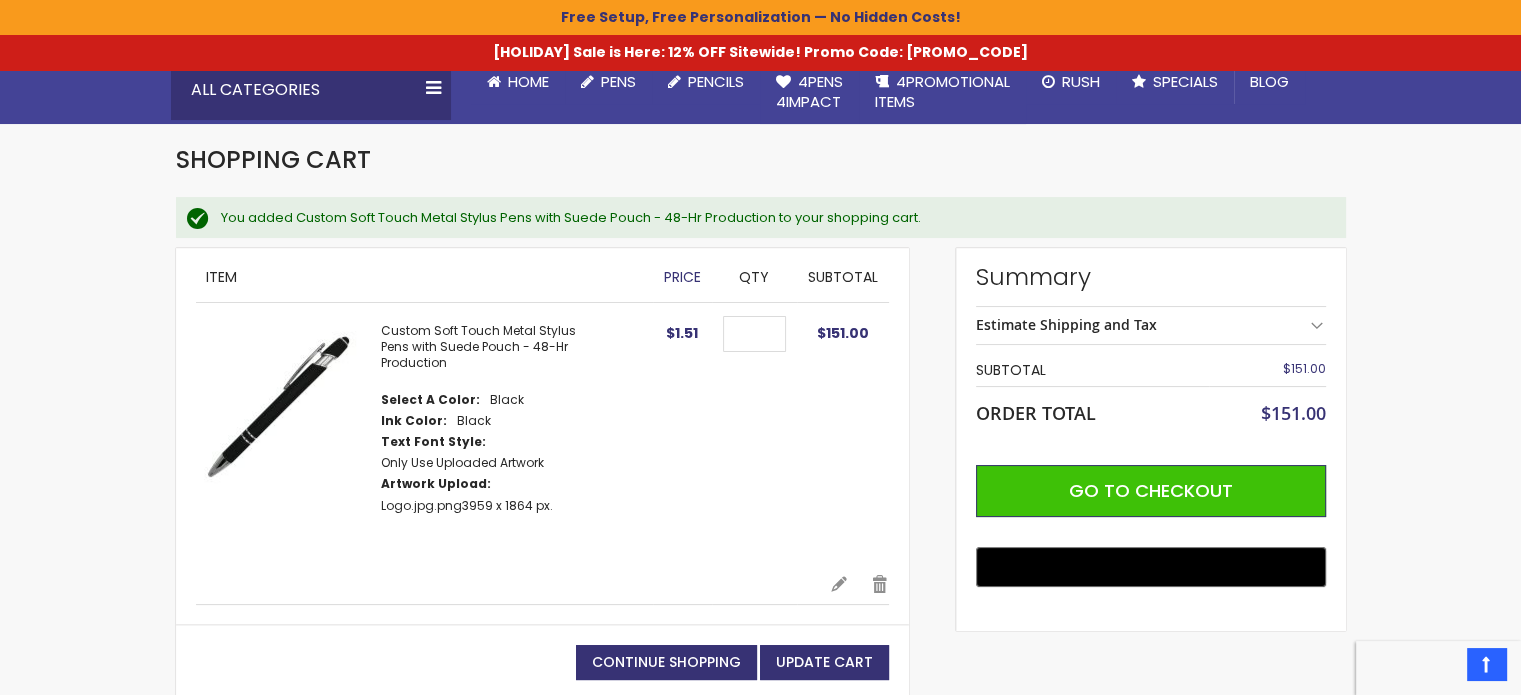click on "Estimate Shipping and Tax" at bounding box center (1066, 324) 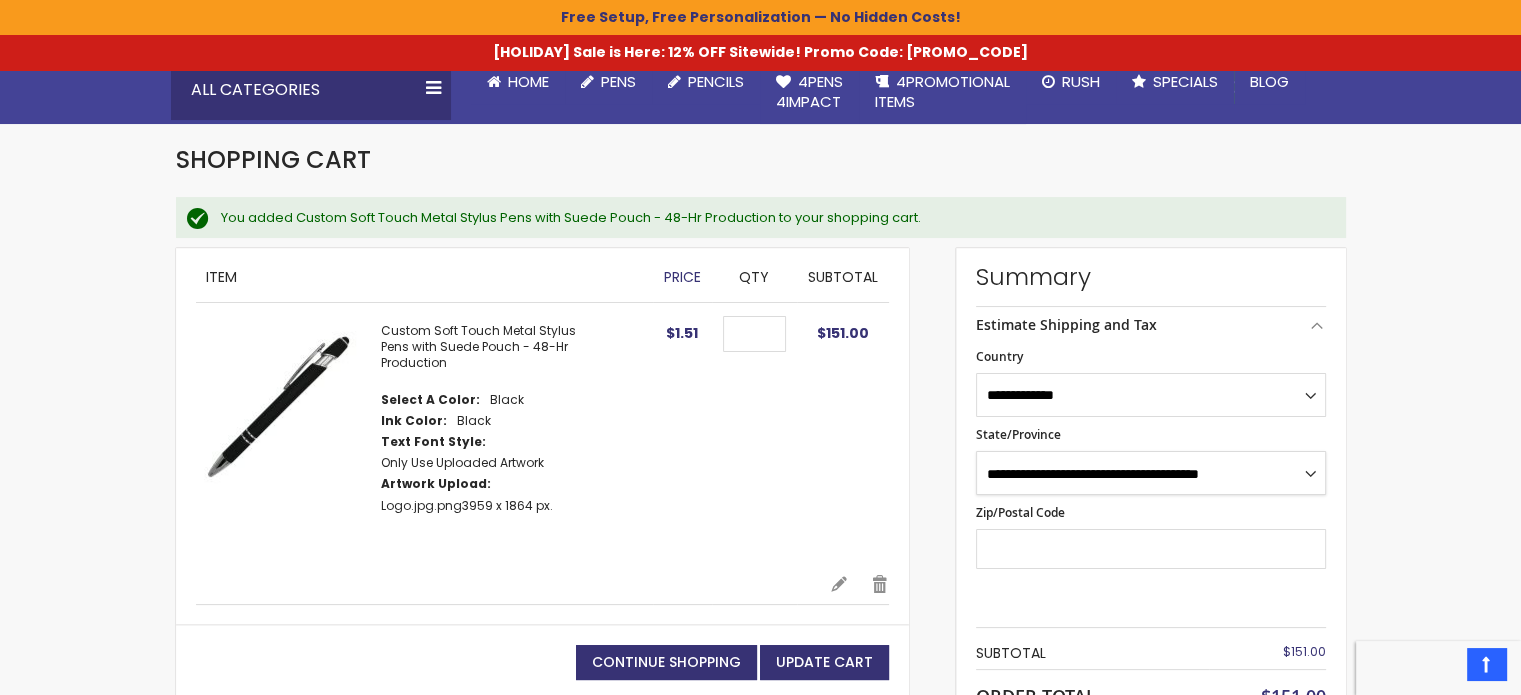 click on "**********" at bounding box center (1151, 473) 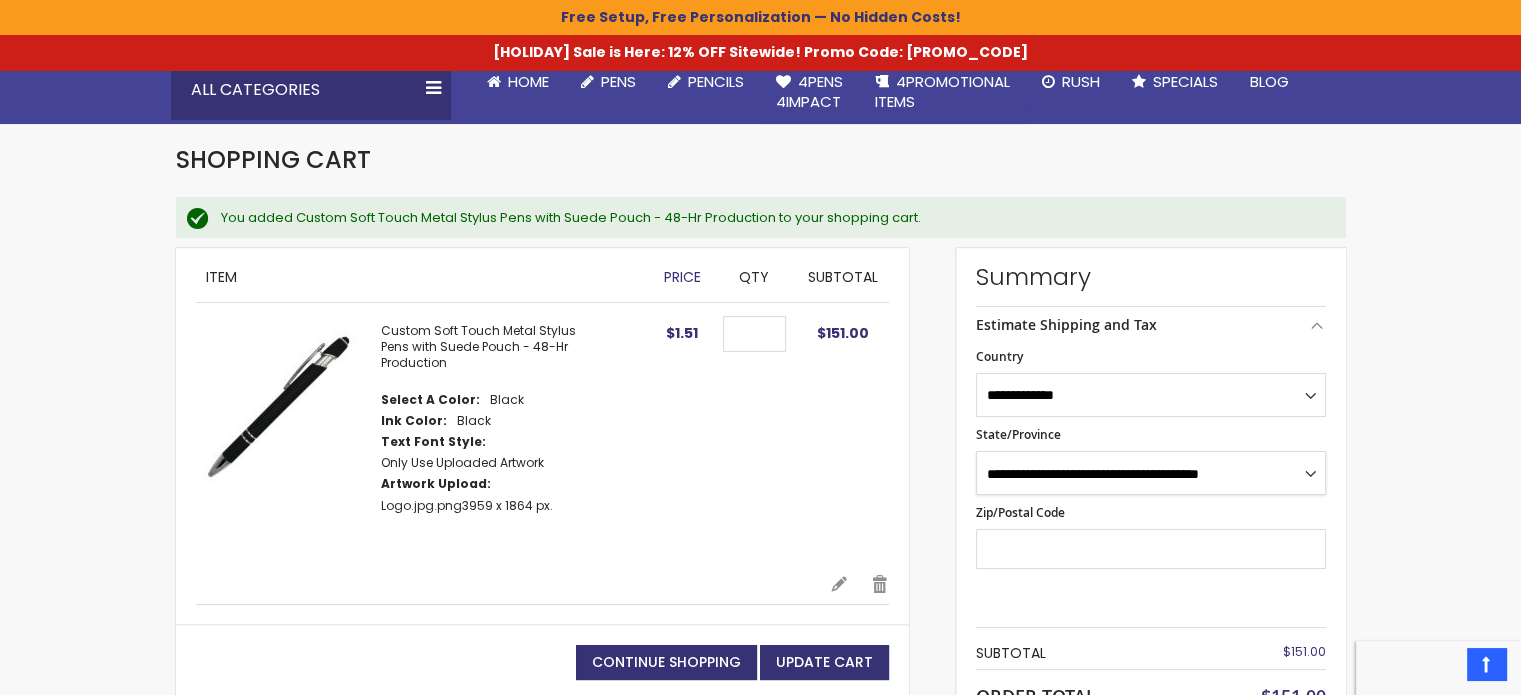 select on "**" 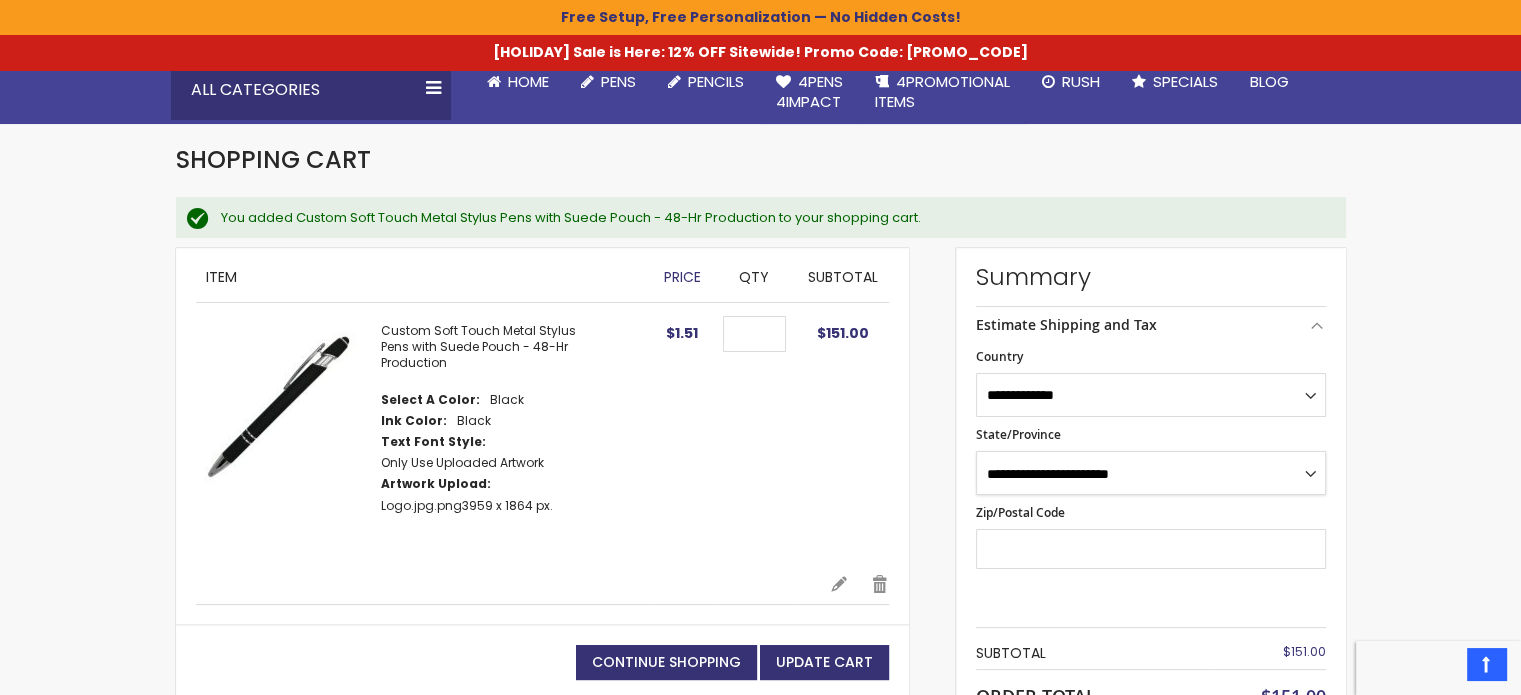 click on "**********" at bounding box center (1151, 473) 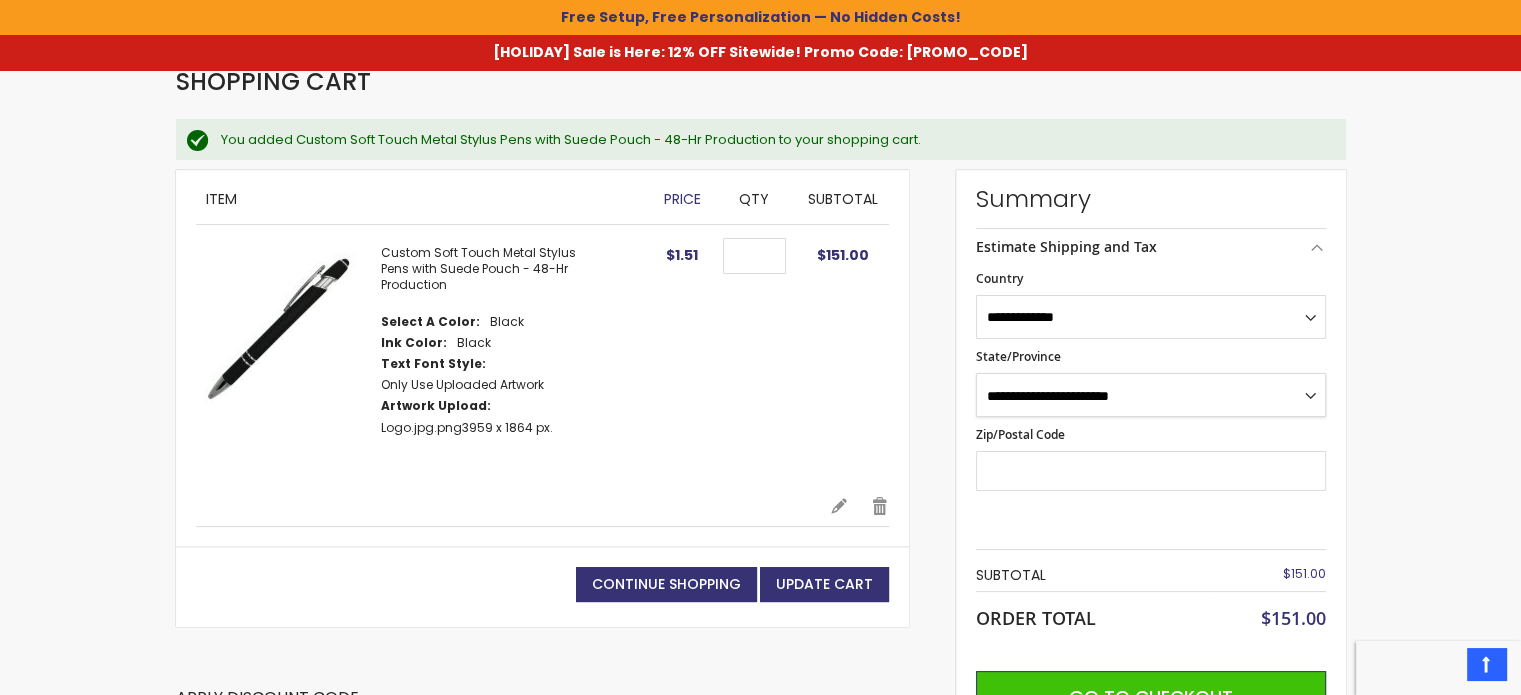 scroll, scrollTop: 300, scrollLeft: 0, axis: vertical 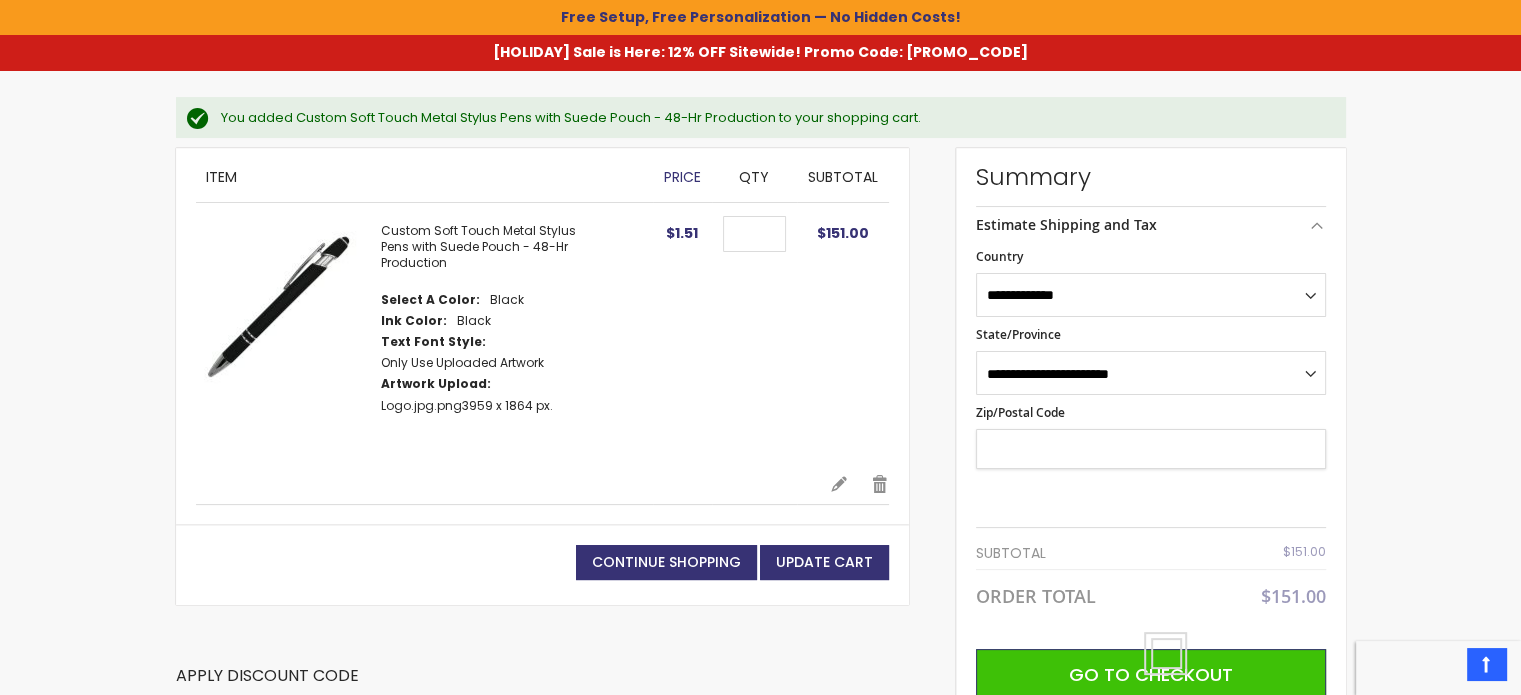 click on "Zip/Postal Code" at bounding box center (1151, 449) 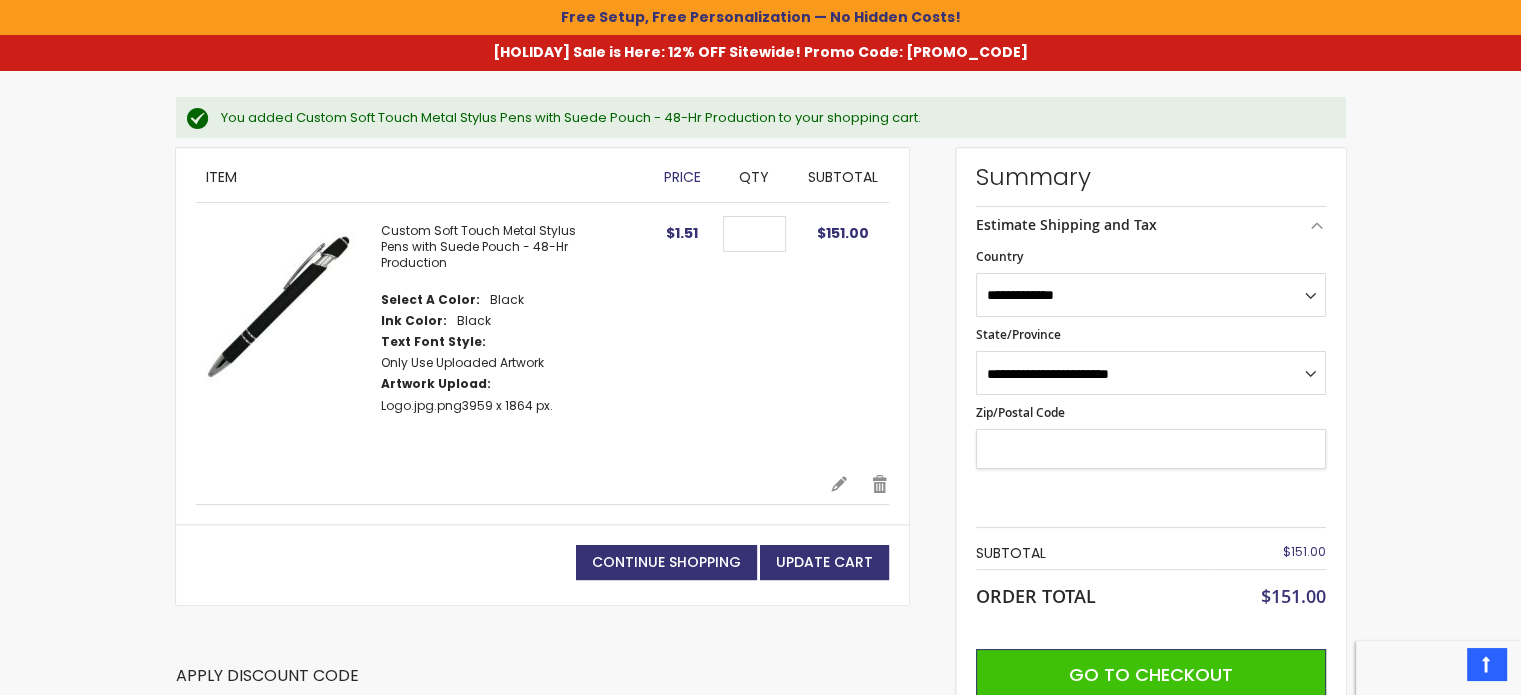 type on "*****" 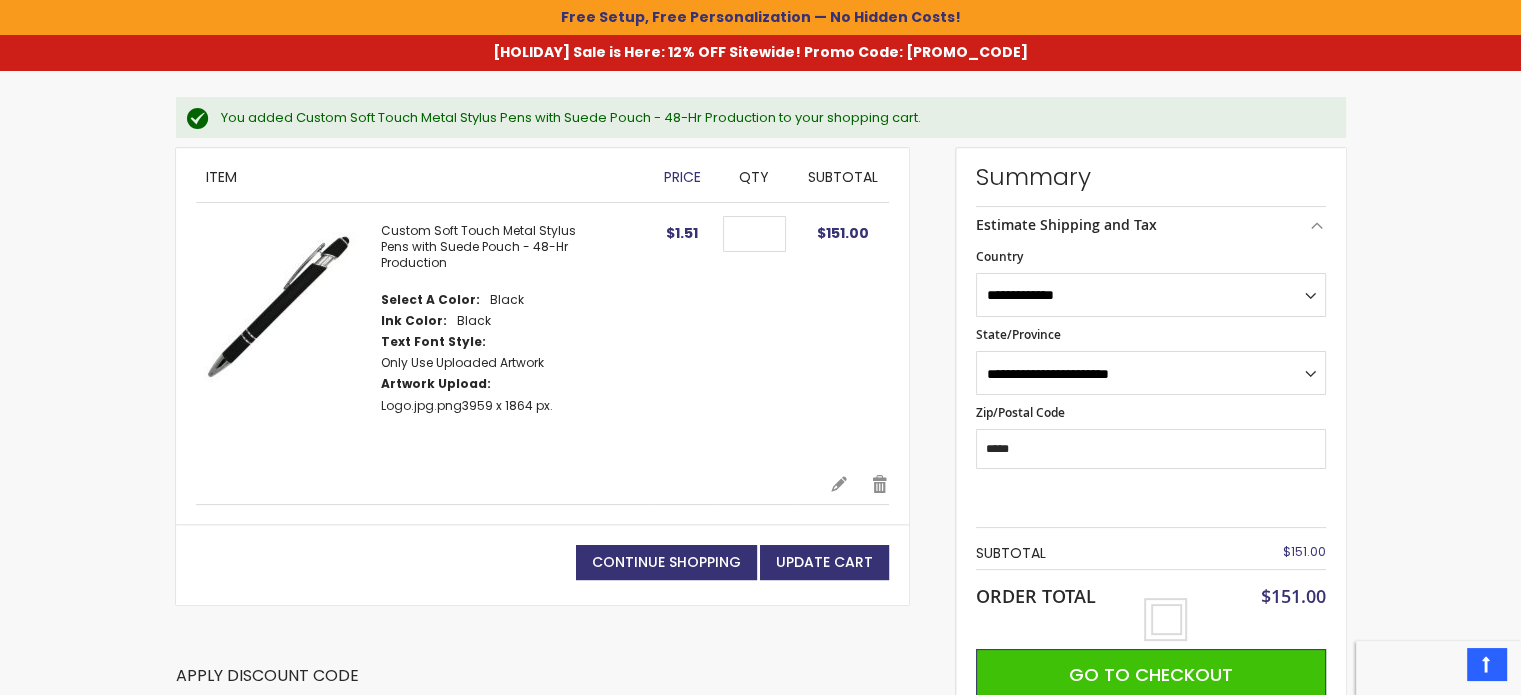click on "**********" at bounding box center (1151, 386) 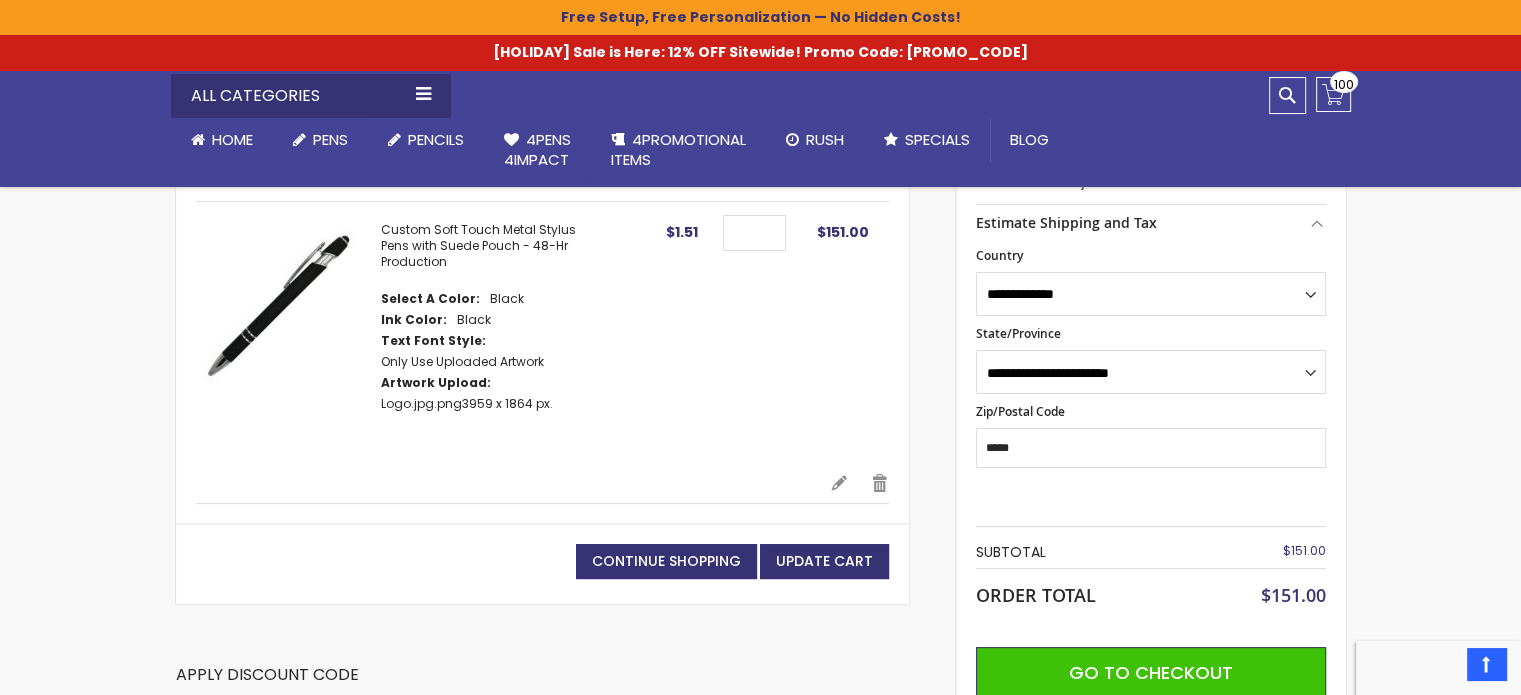 scroll, scrollTop: 500, scrollLeft: 0, axis: vertical 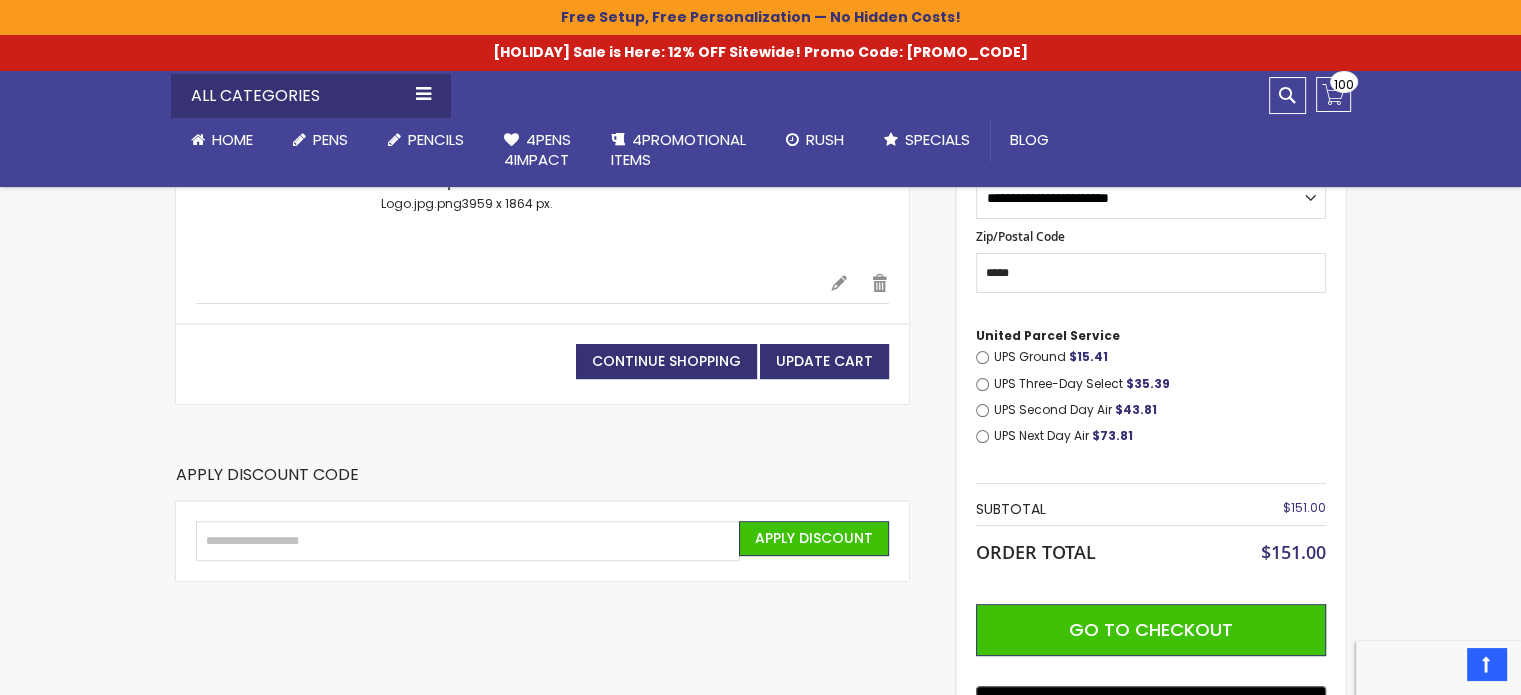 click on "UPS Next Day Air
$73.81" at bounding box center [1160, 436] 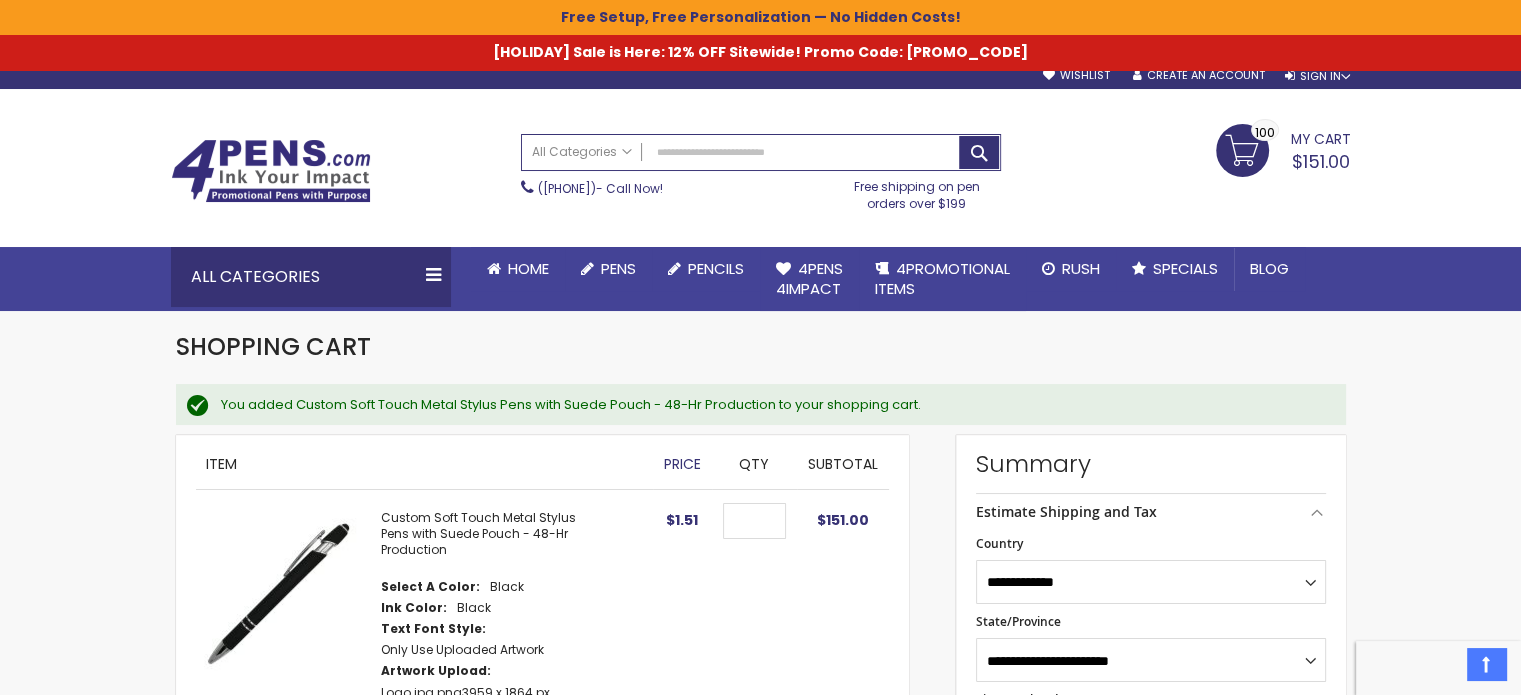 scroll, scrollTop: 0, scrollLeft: 0, axis: both 